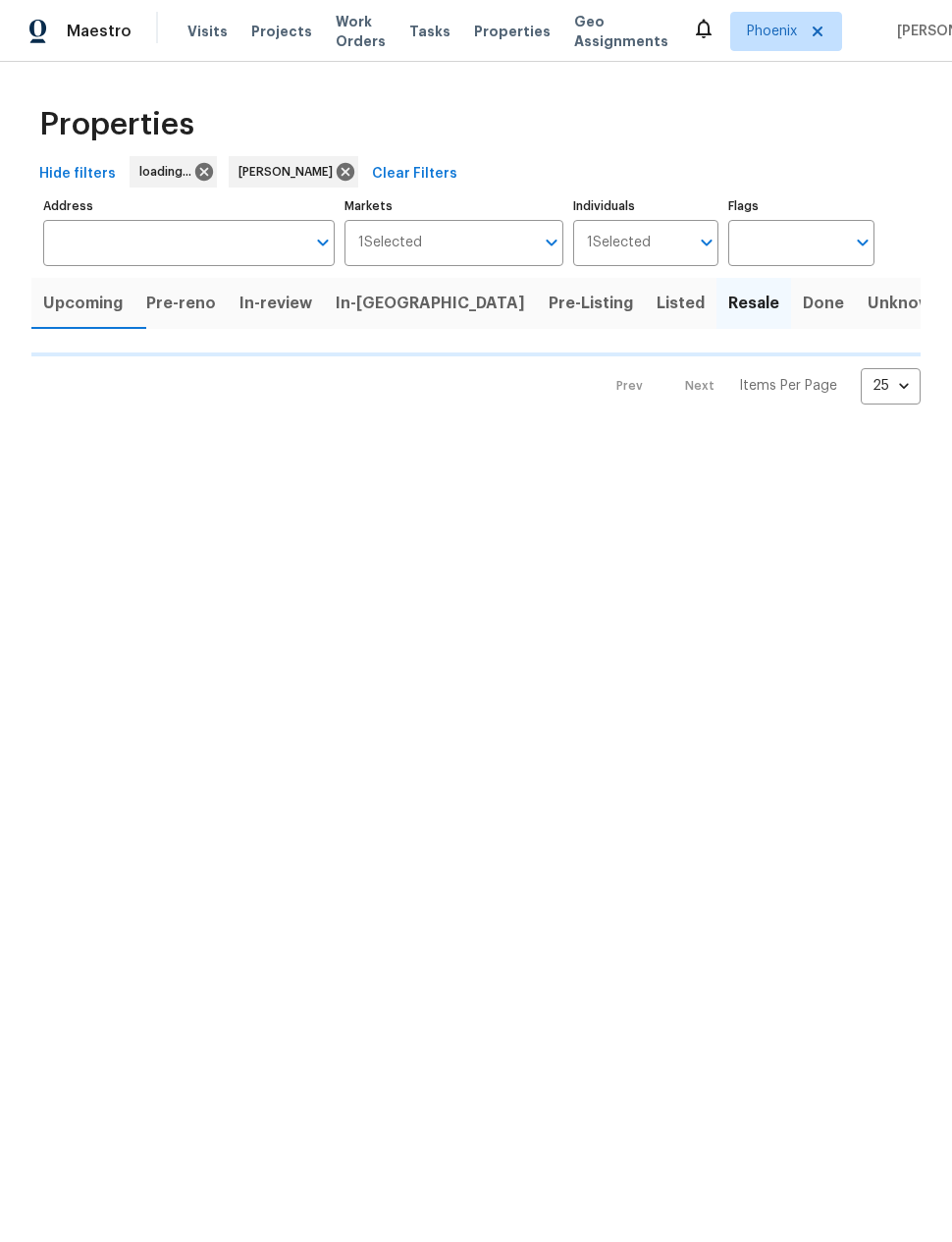 scroll, scrollTop: 0, scrollLeft: 0, axis: both 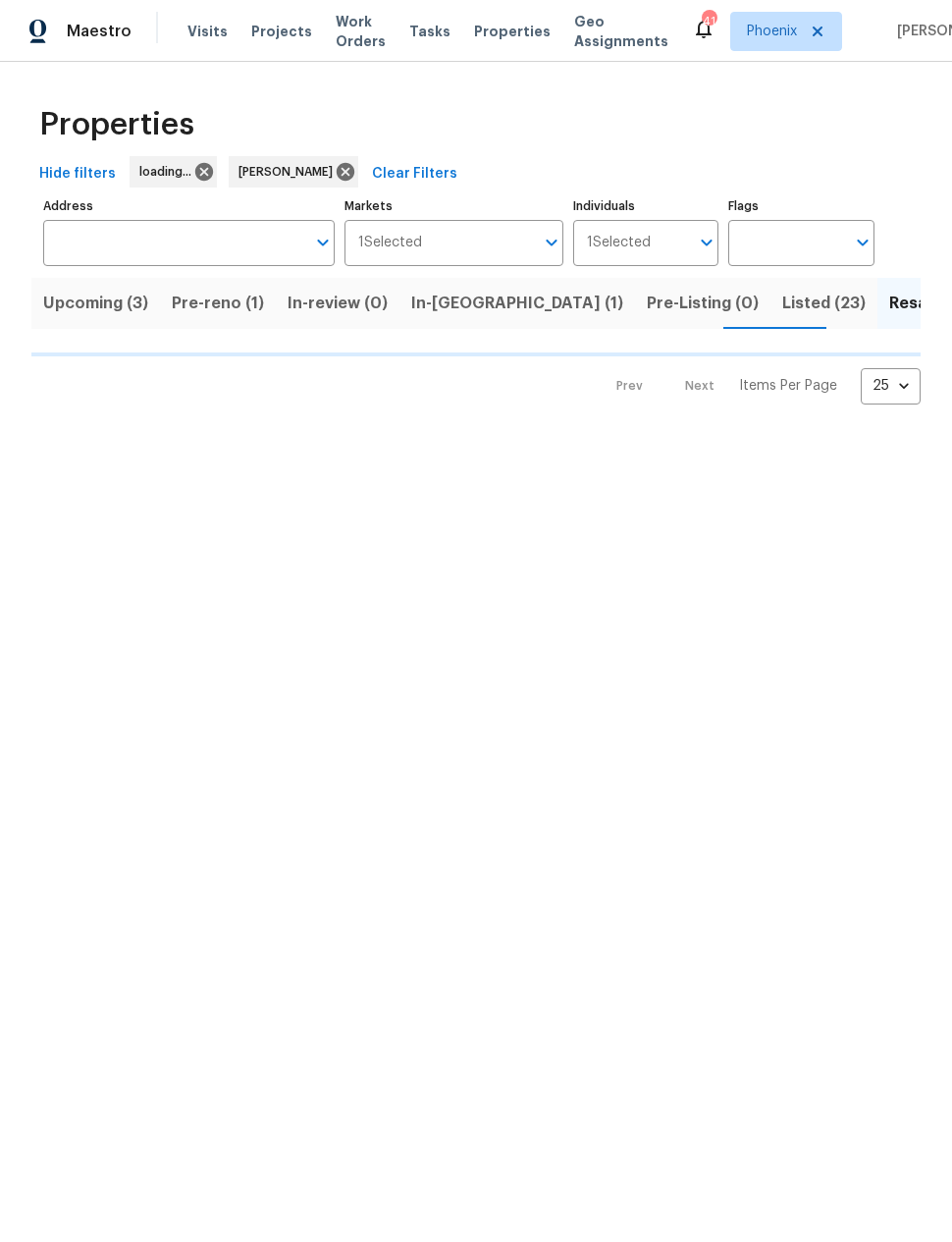 click on "Pre-reno (1)" at bounding box center [218, 303] 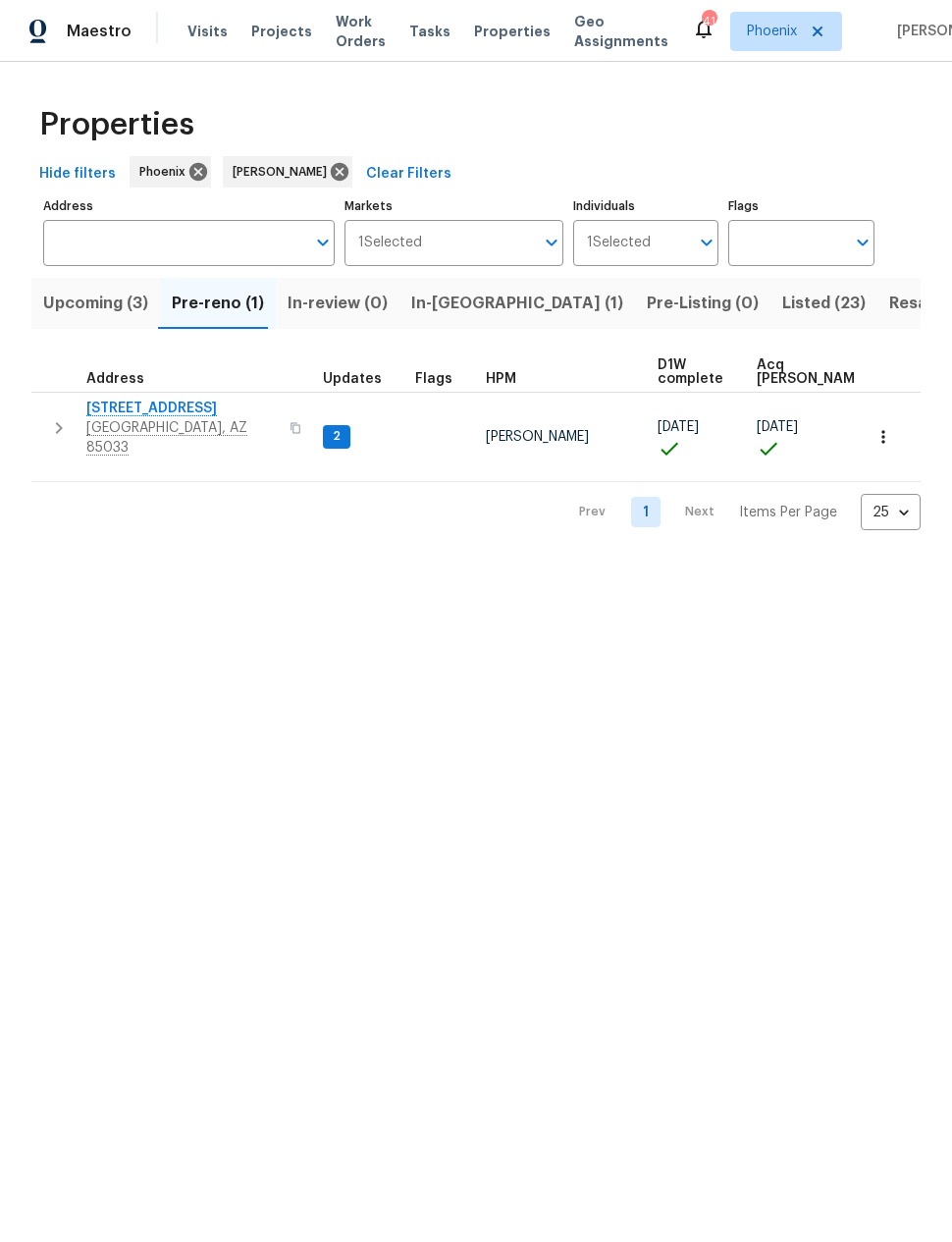 scroll, scrollTop: 0, scrollLeft: 0, axis: both 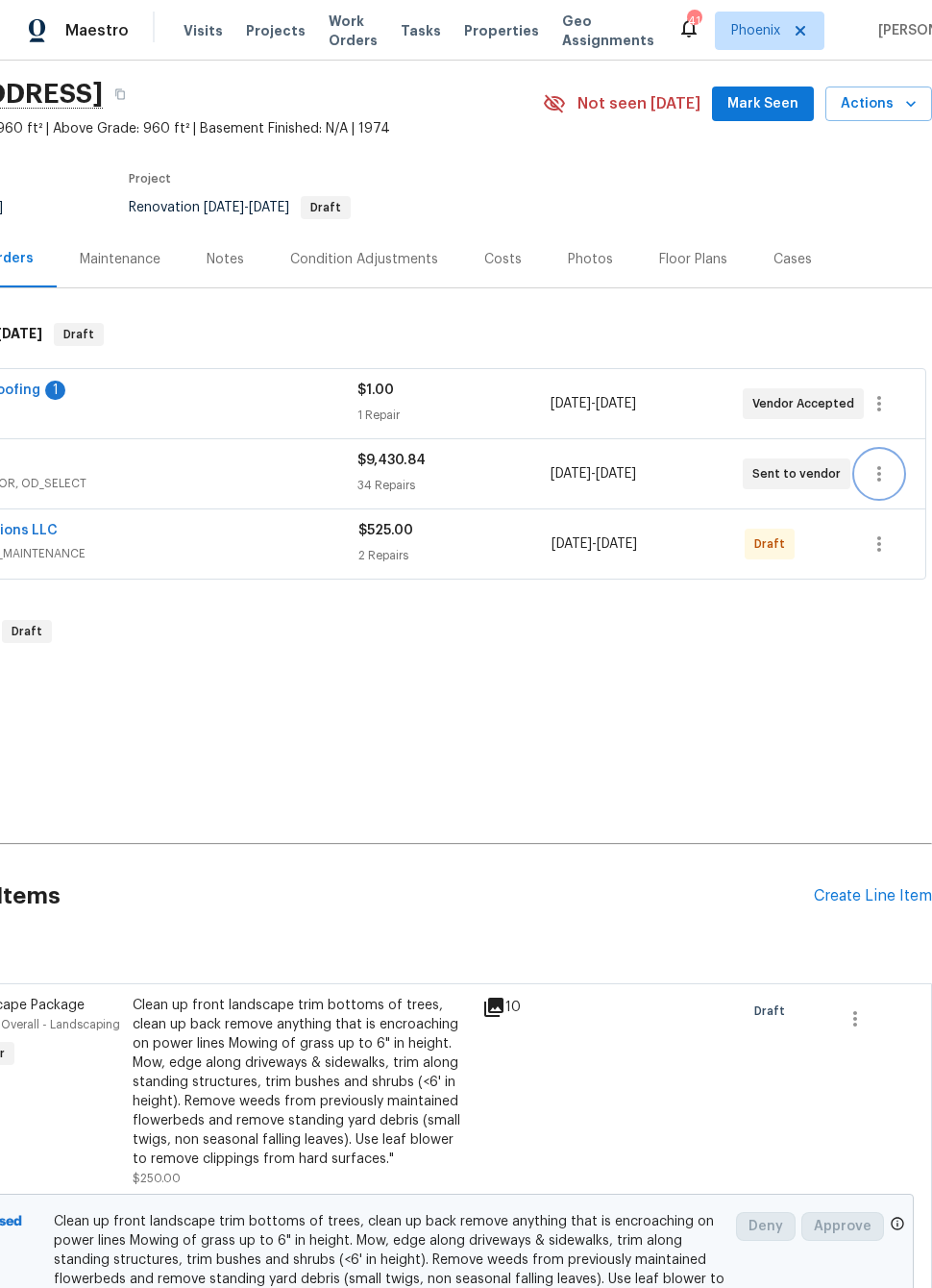 click 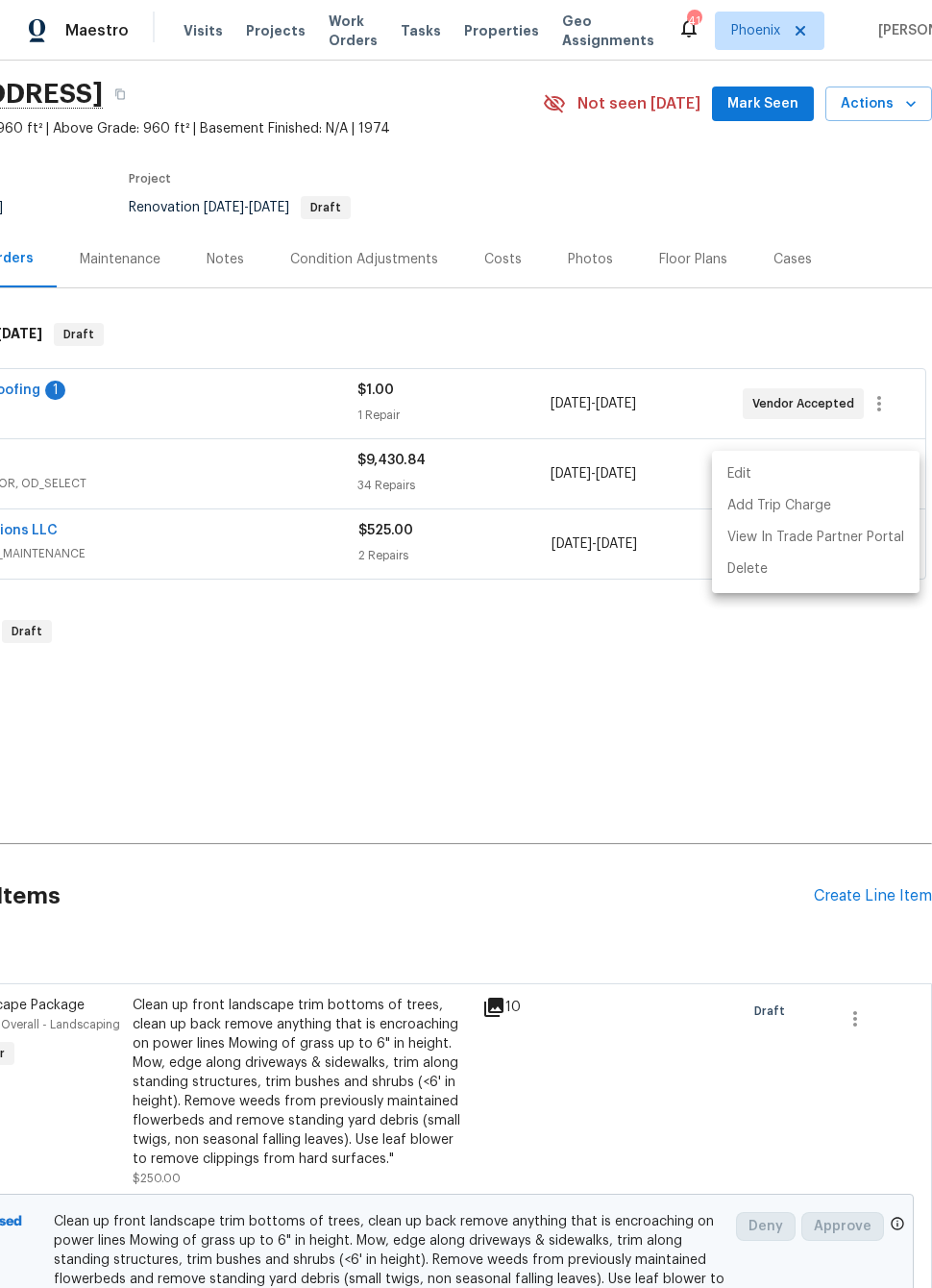click on "Edit" at bounding box center [816, 474] 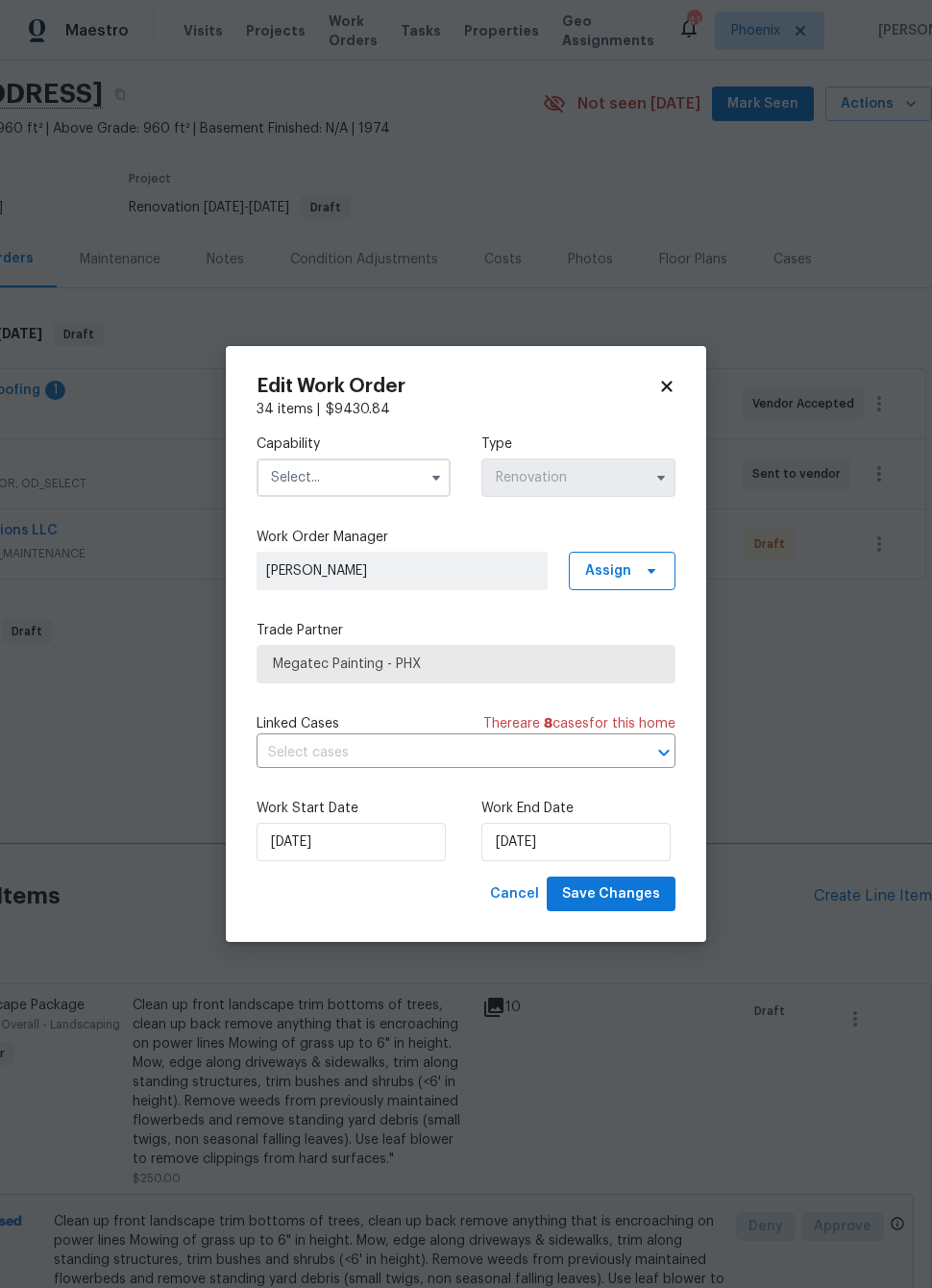 click at bounding box center [354, 478] 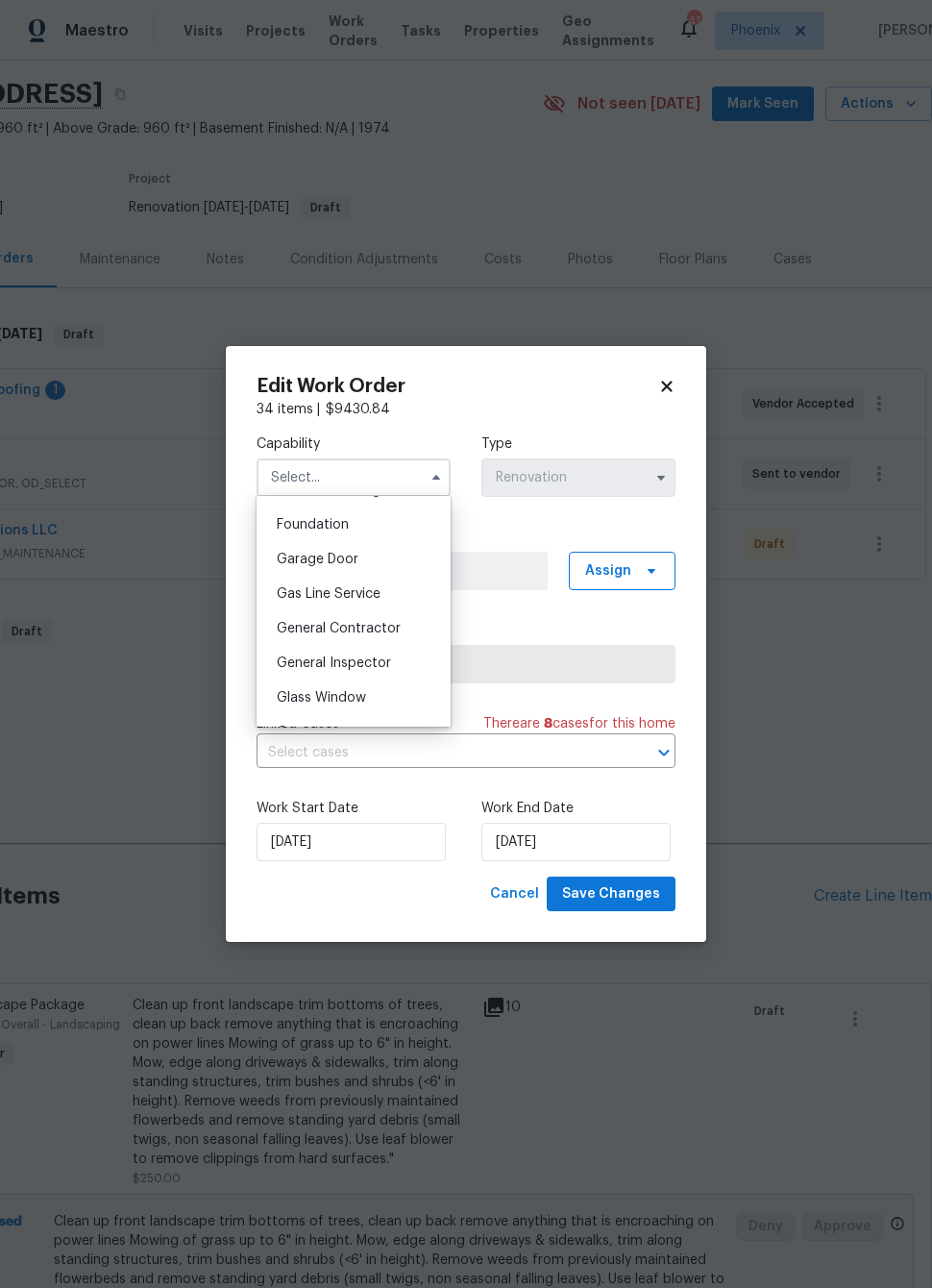 scroll, scrollTop: 809, scrollLeft: 0, axis: vertical 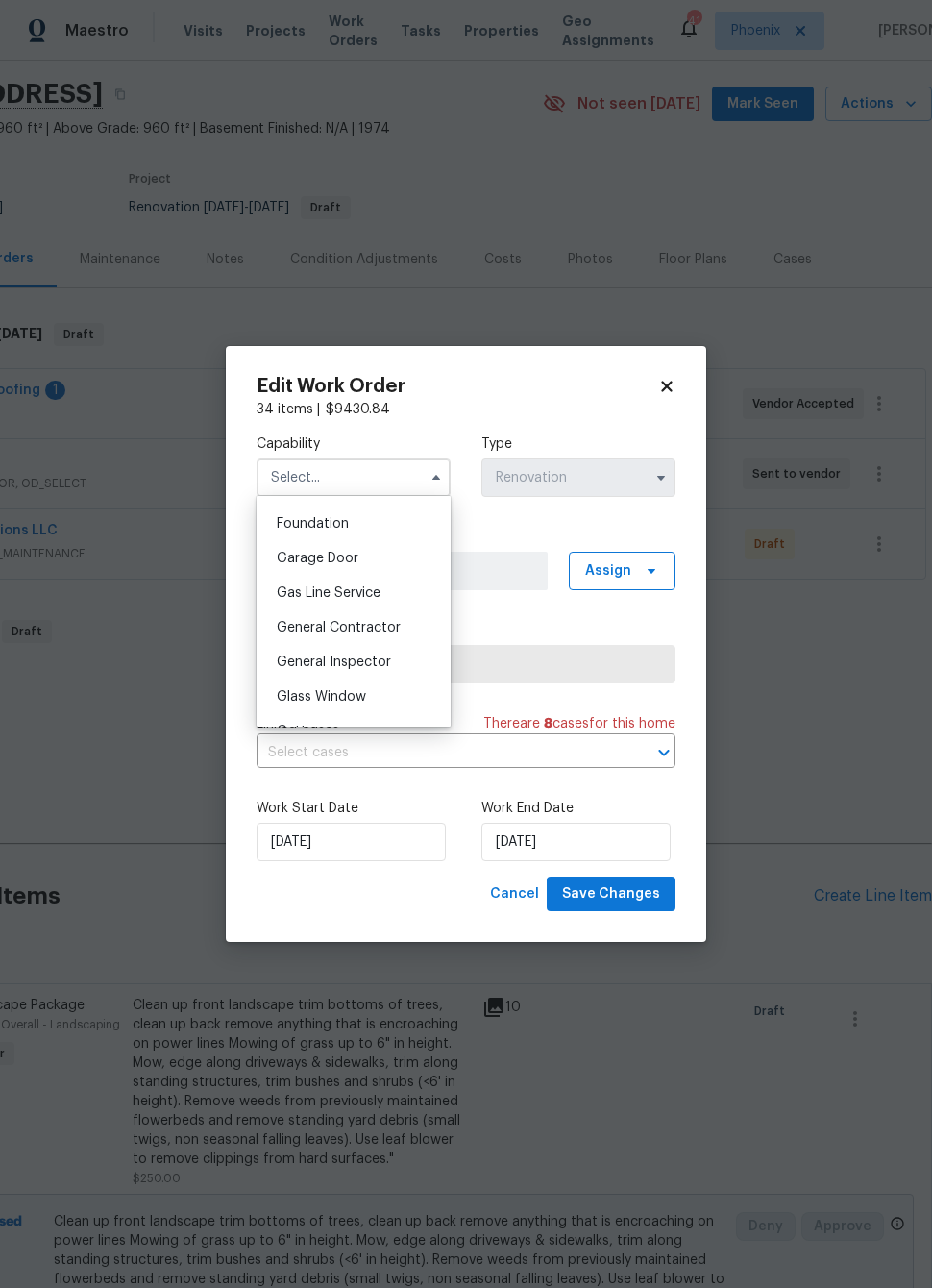 click on "General Contractor" at bounding box center (338, 628) 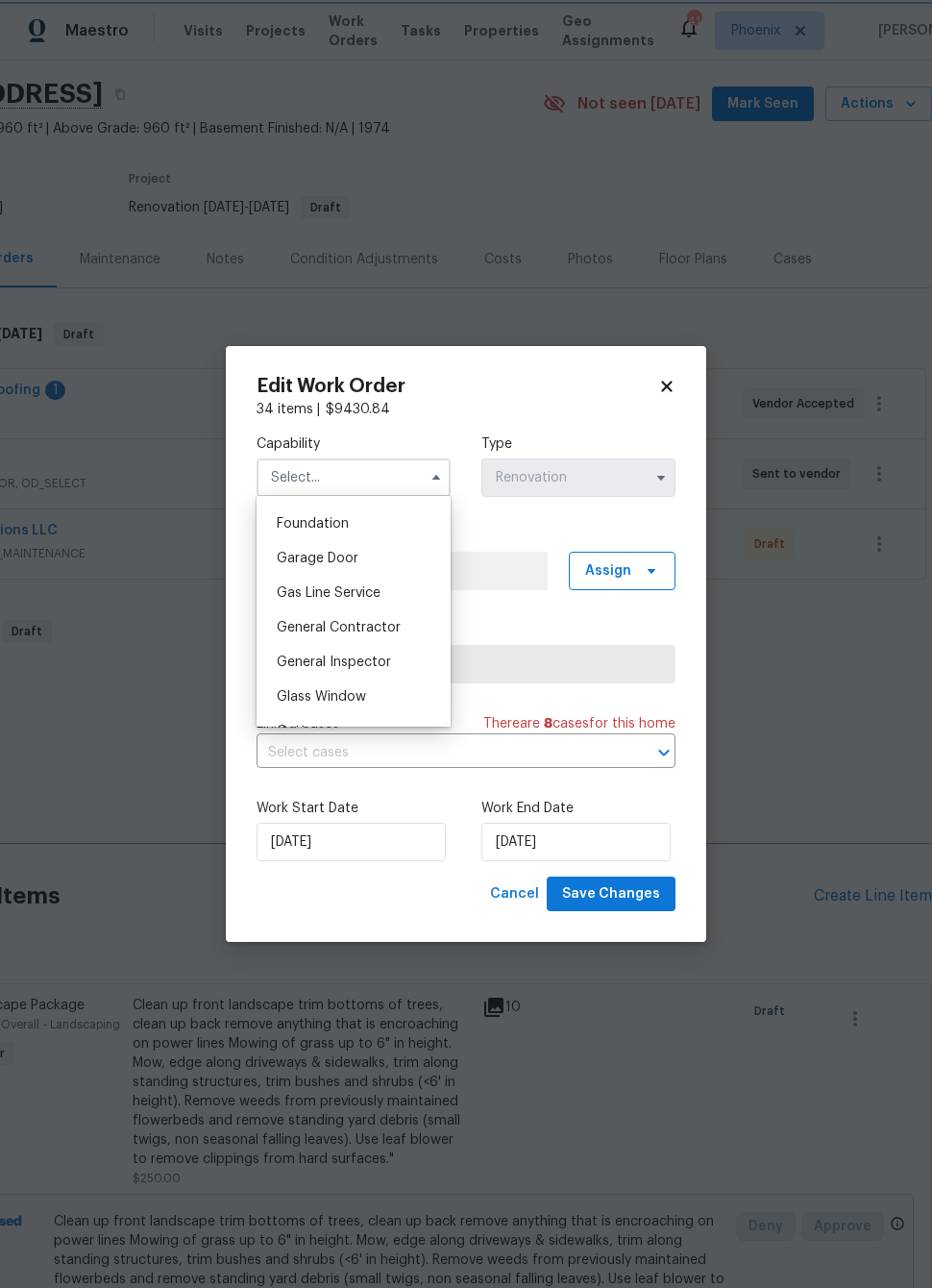 type on "General Contractor" 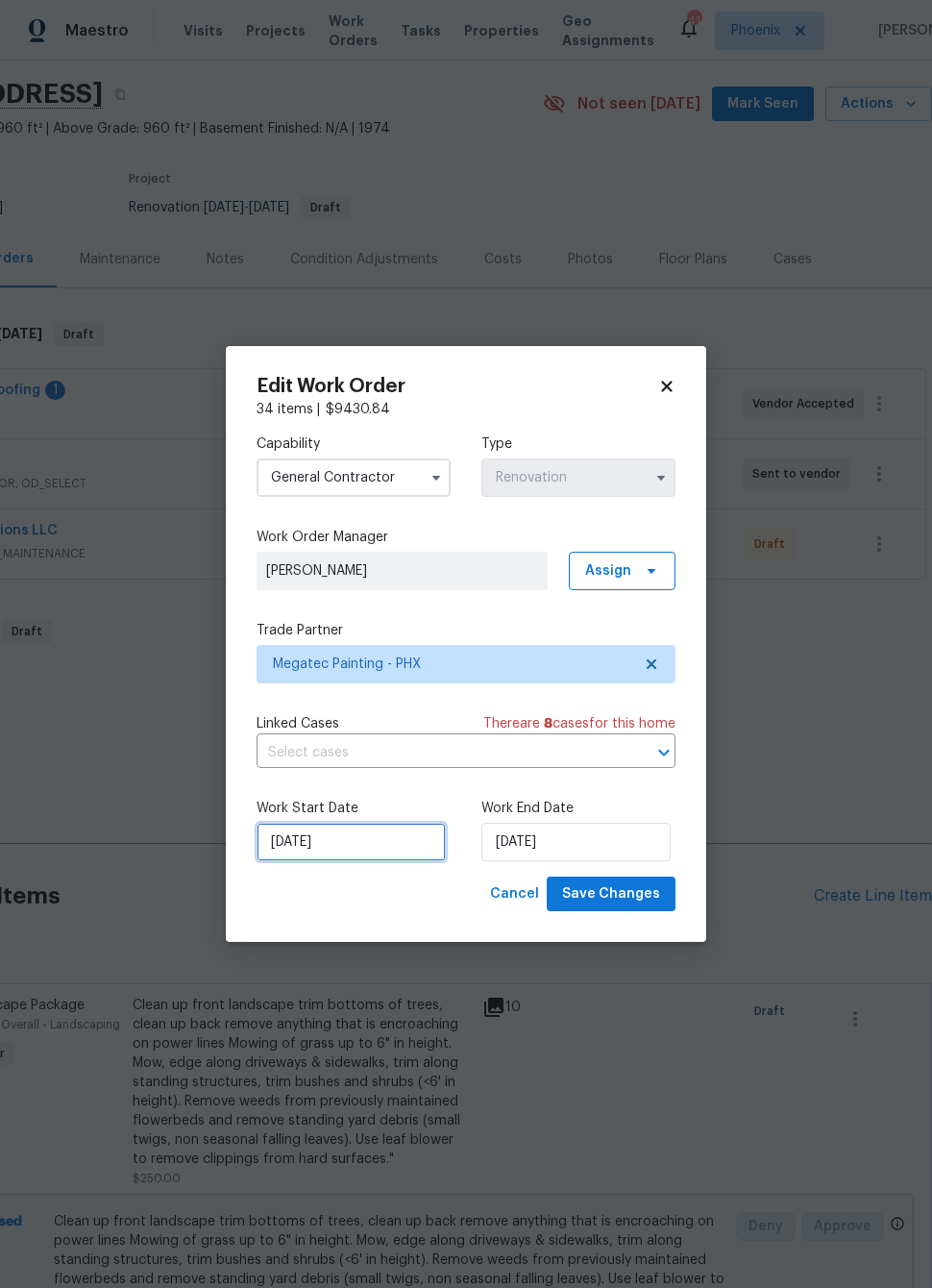 click on "[DATE]" at bounding box center [351, 842] 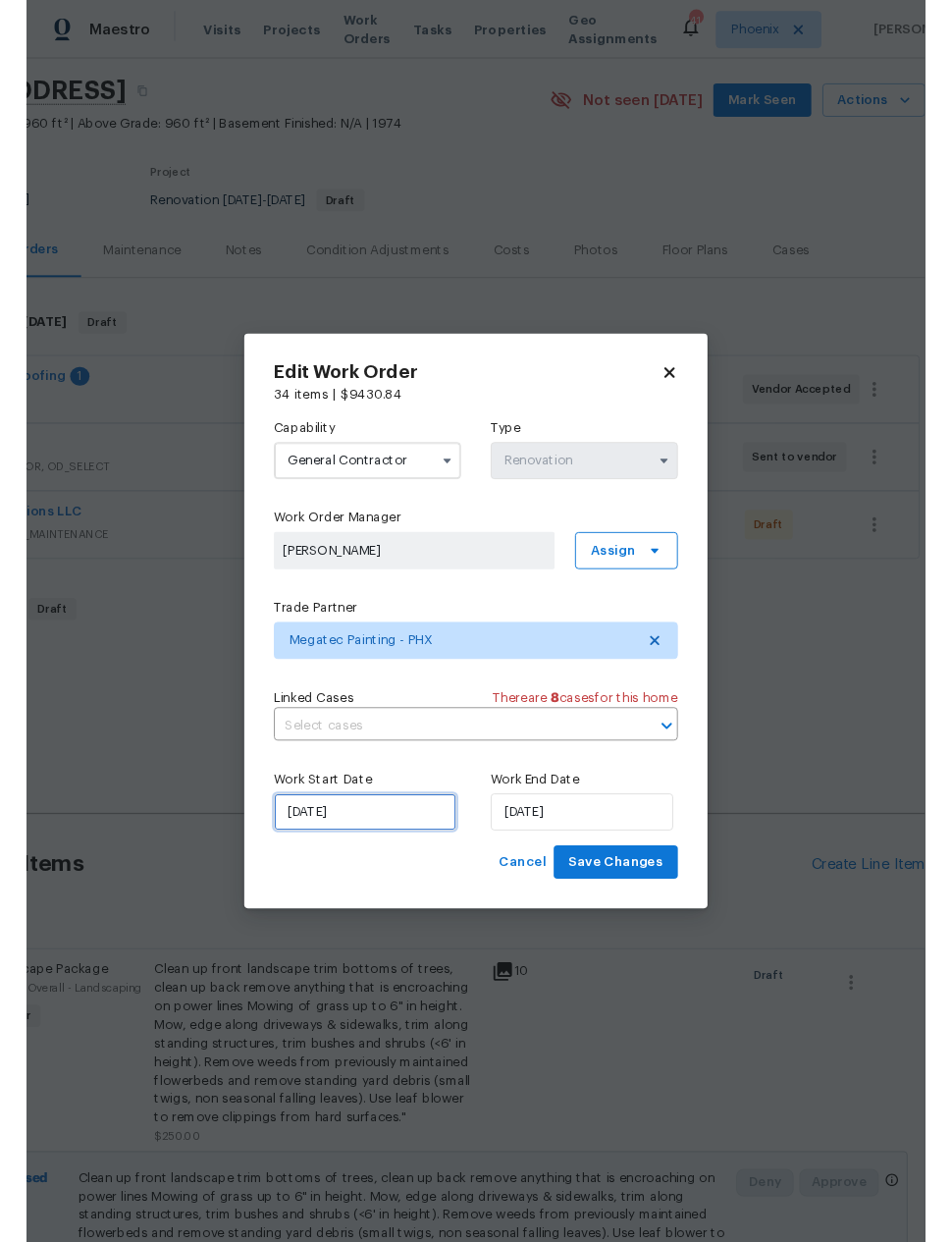 scroll, scrollTop: 33, scrollLeft: 0, axis: vertical 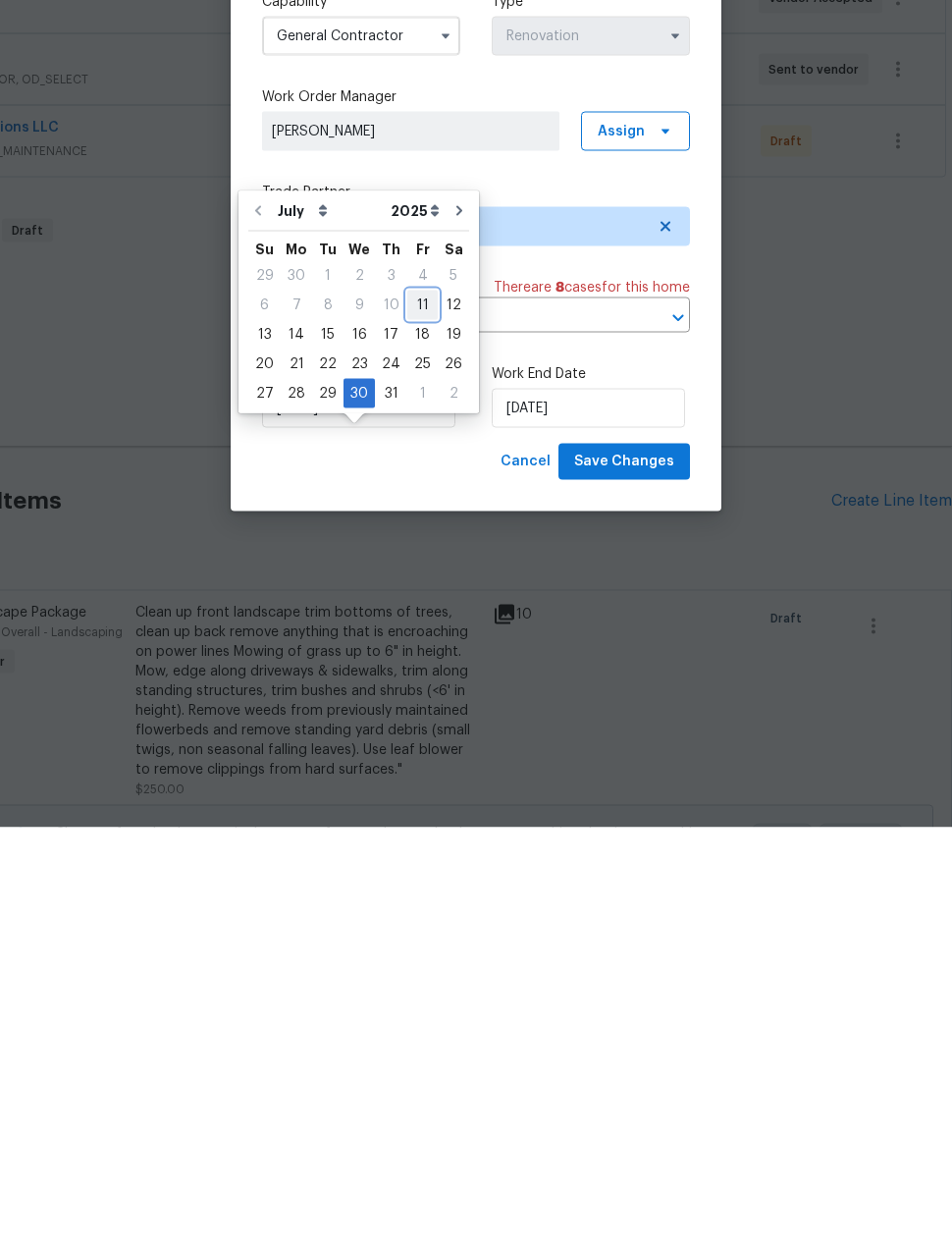 click on "11" at bounding box center (422, 720) 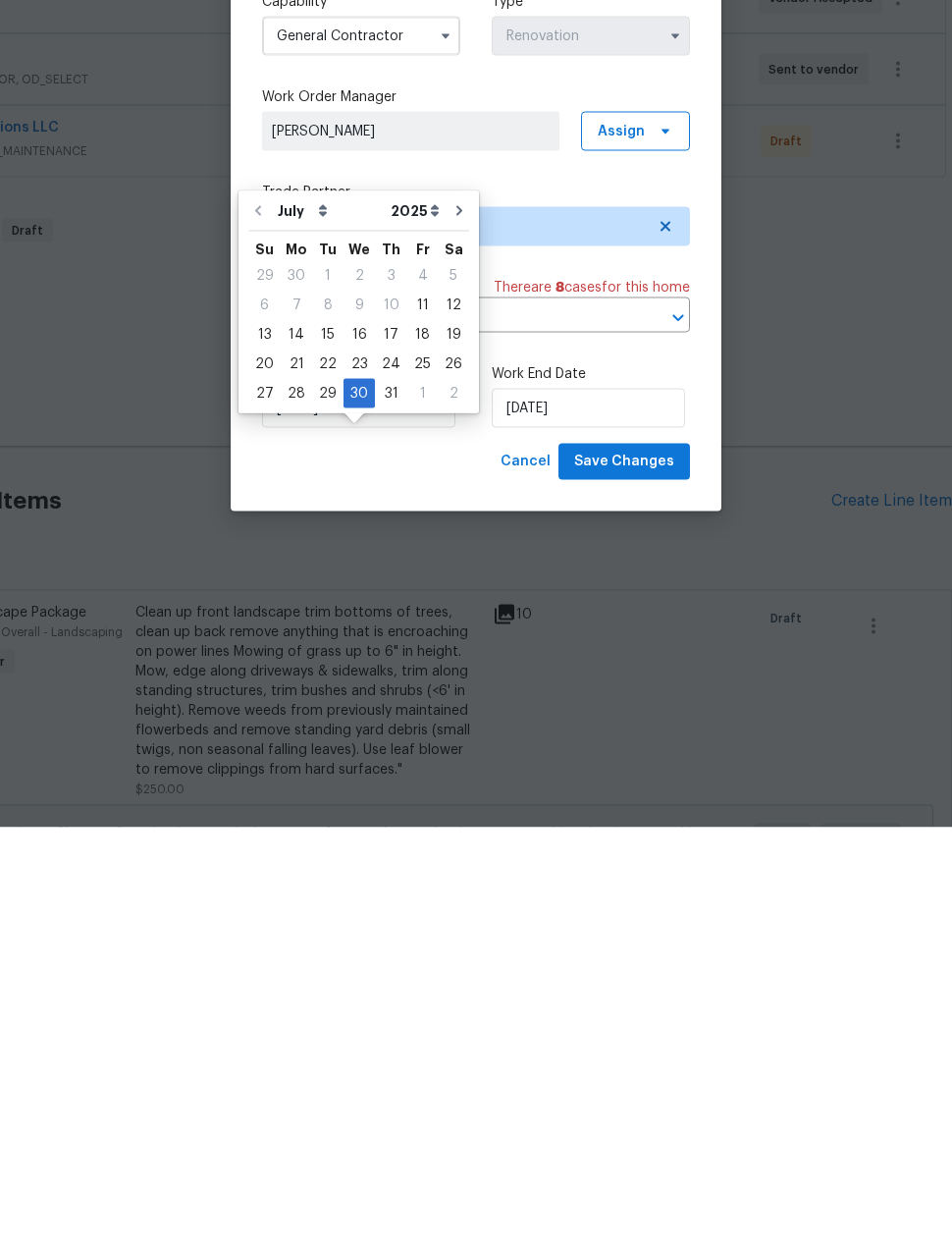 scroll, scrollTop: 79, scrollLeft: 0, axis: vertical 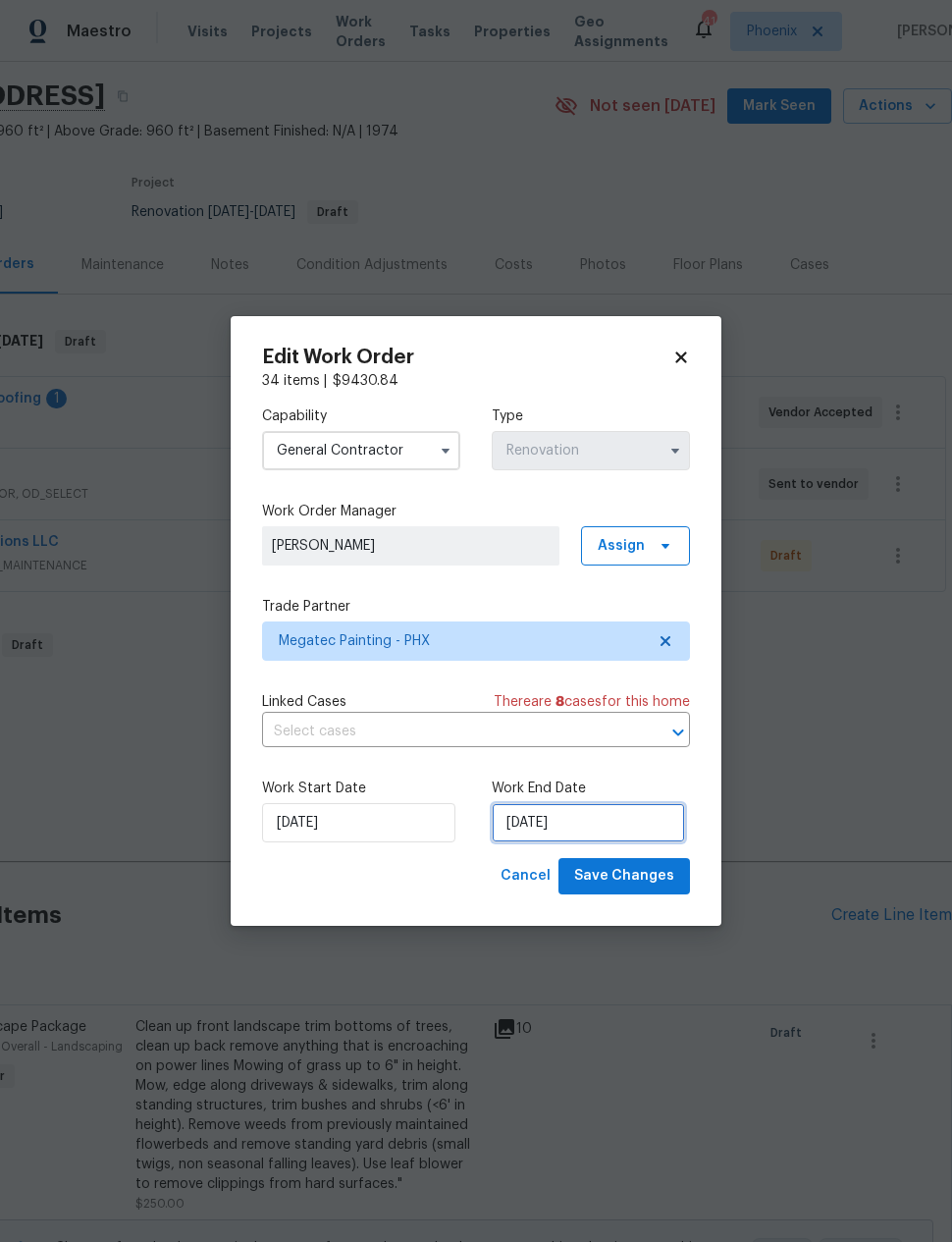 click on "[DATE]" at bounding box center (588, 823) 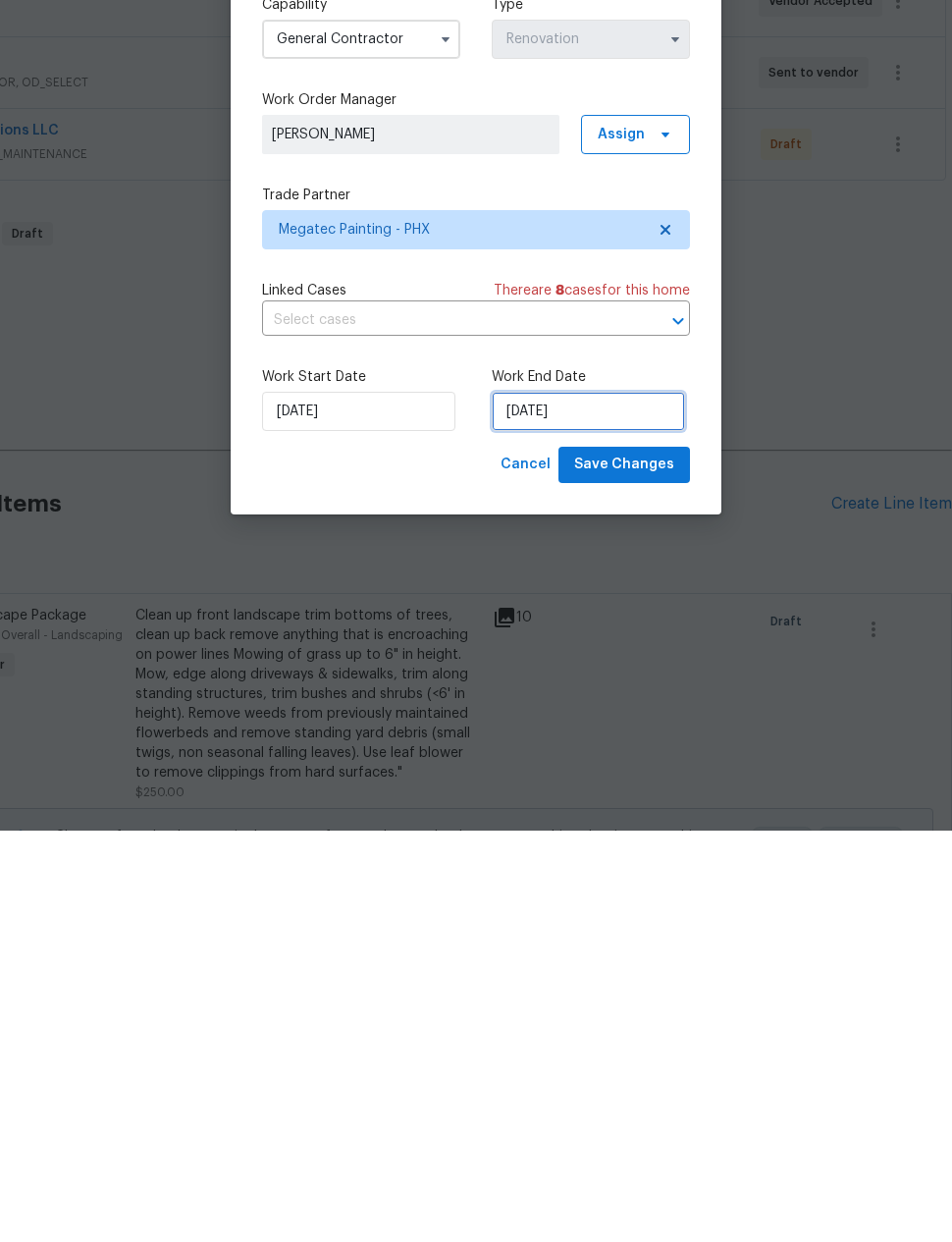 select on "7" 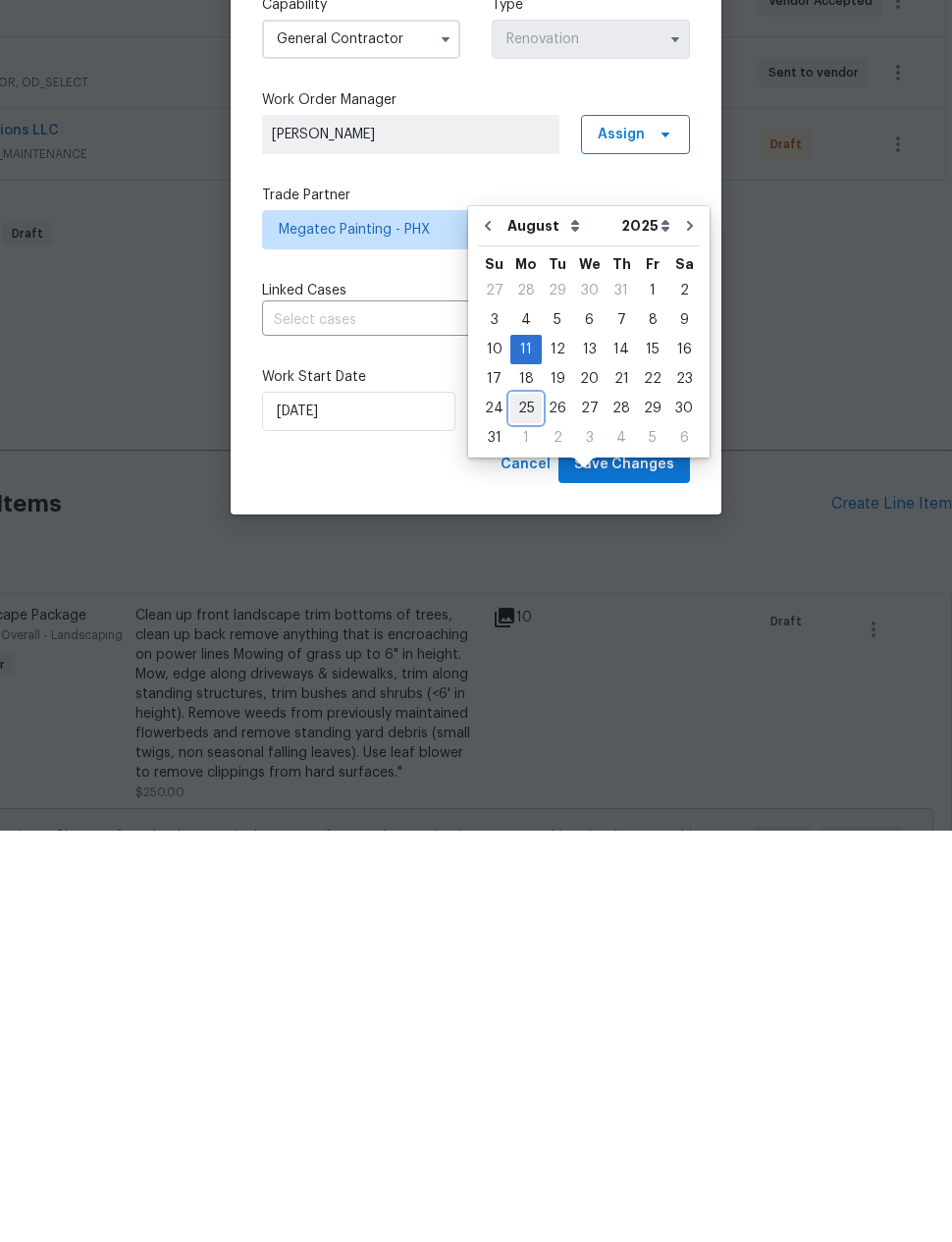 click on "25" at bounding box center [526, 820] 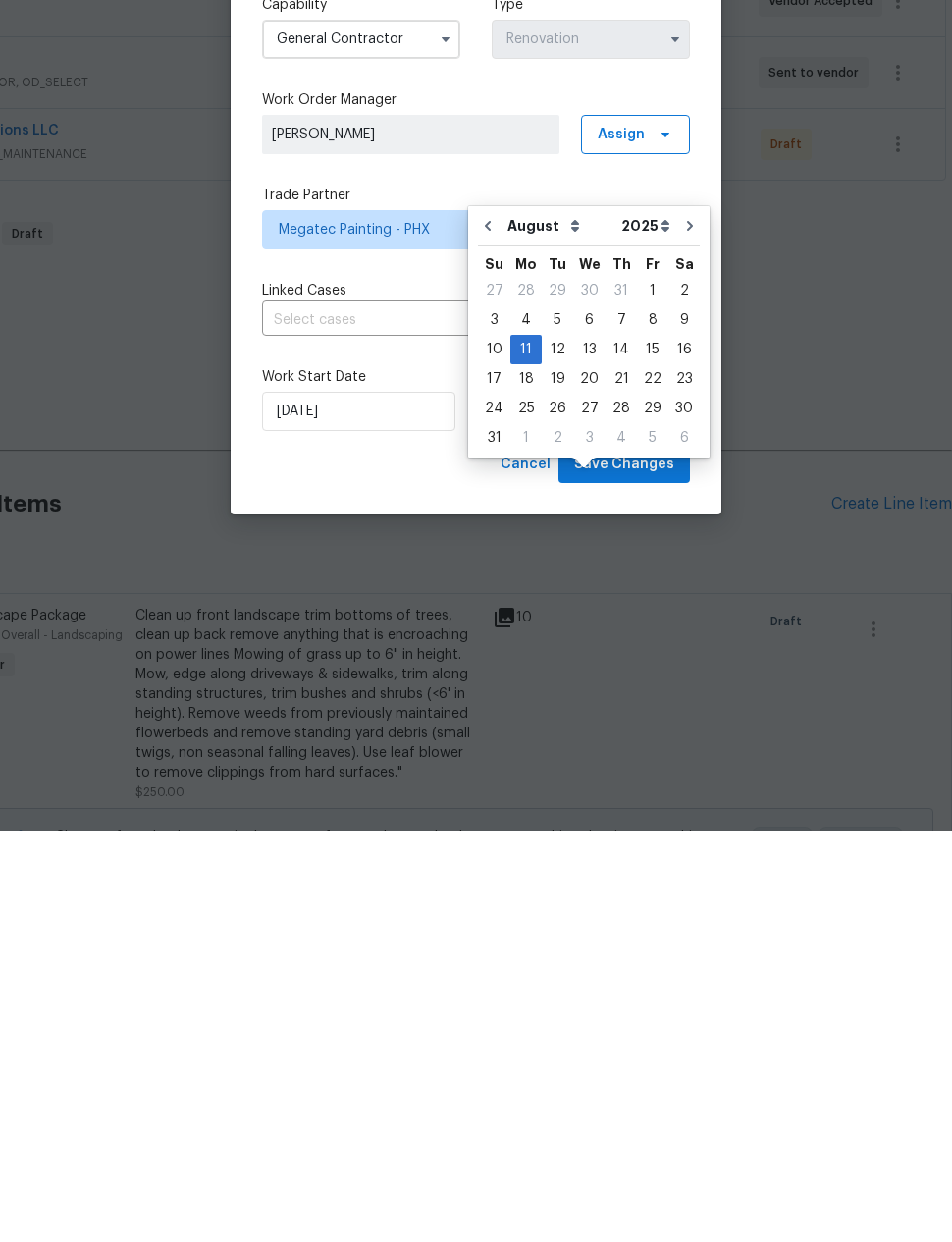 type on "8/25/2025" 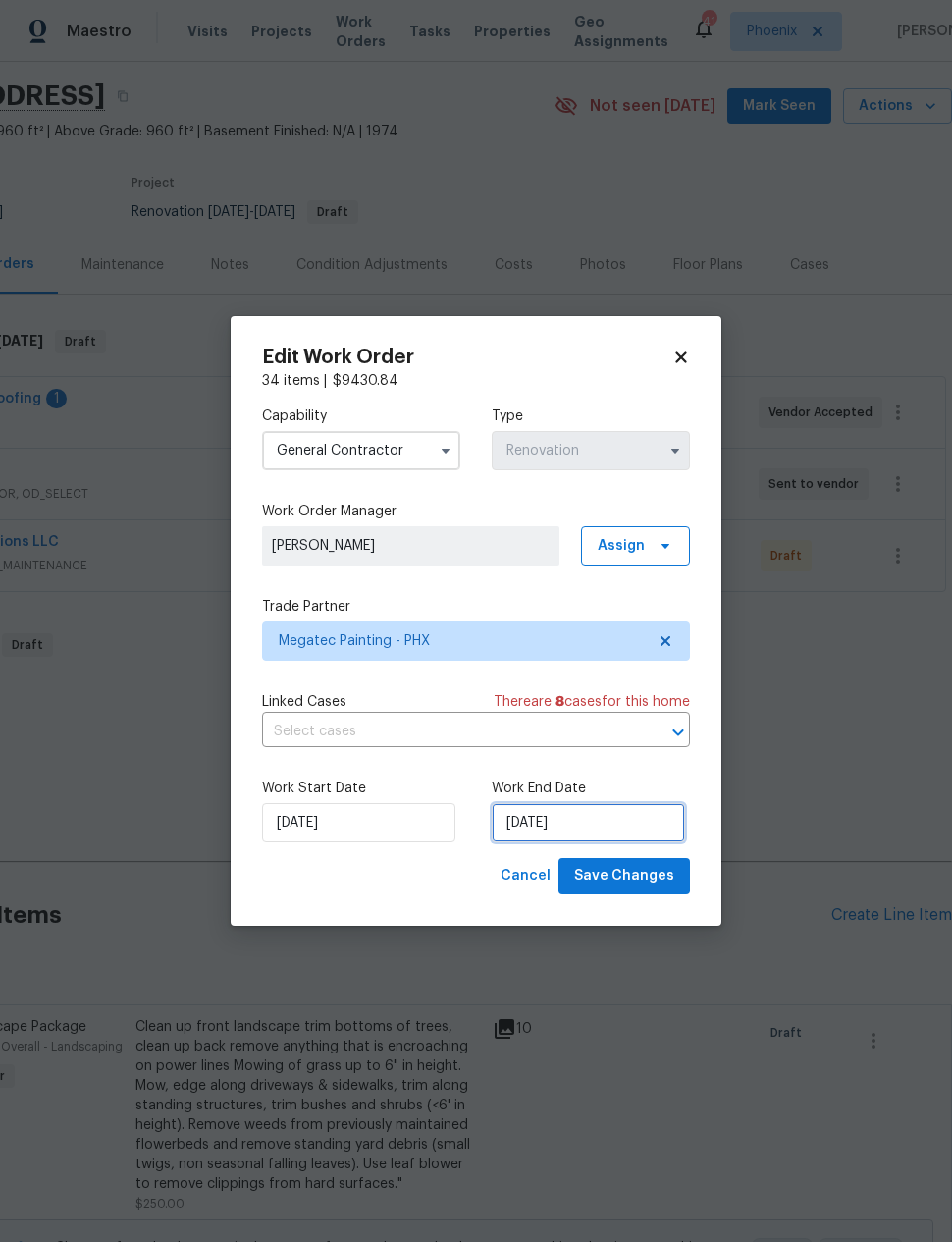 click on "8/25/2025" at bounding box center [588, 823] 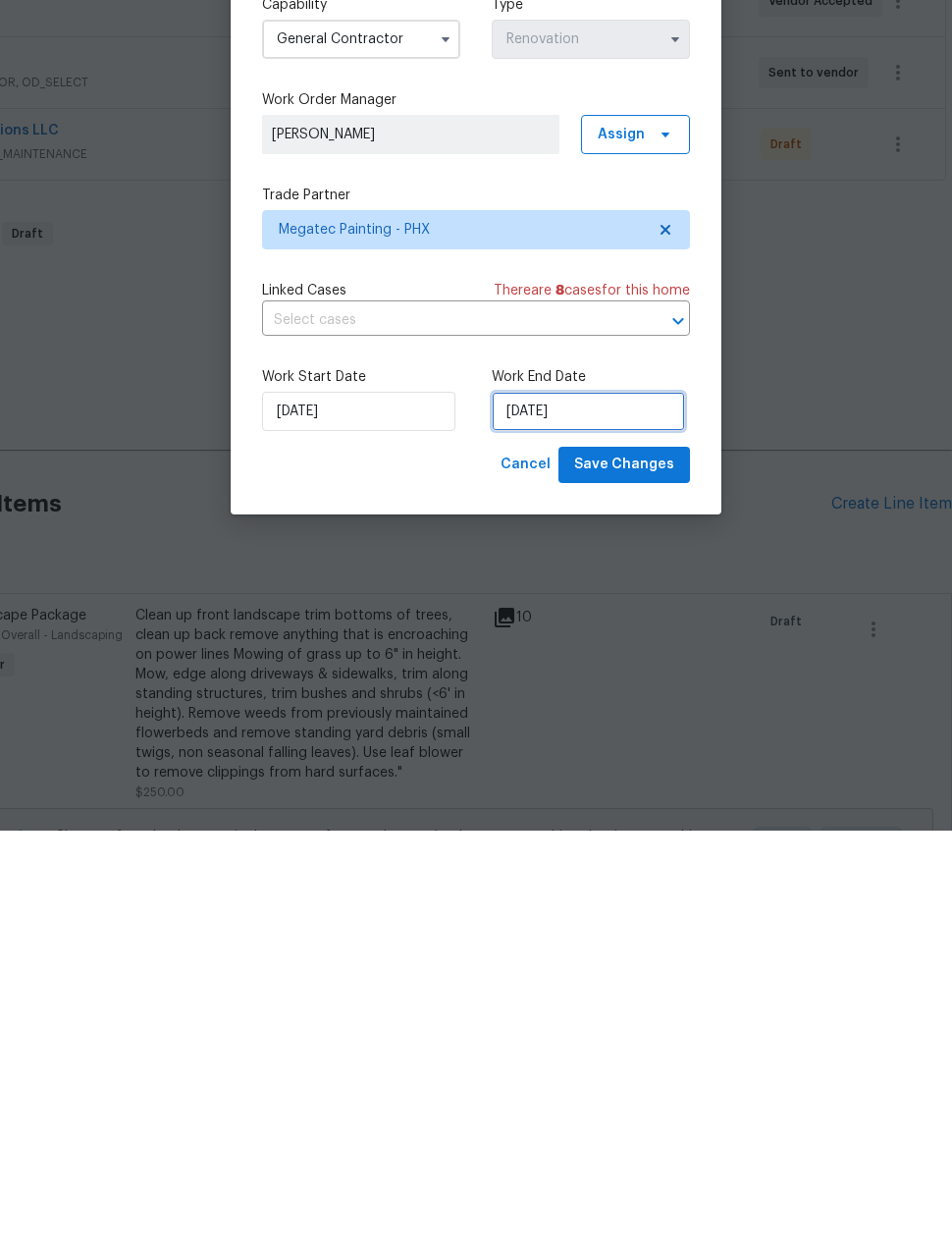select on "7" 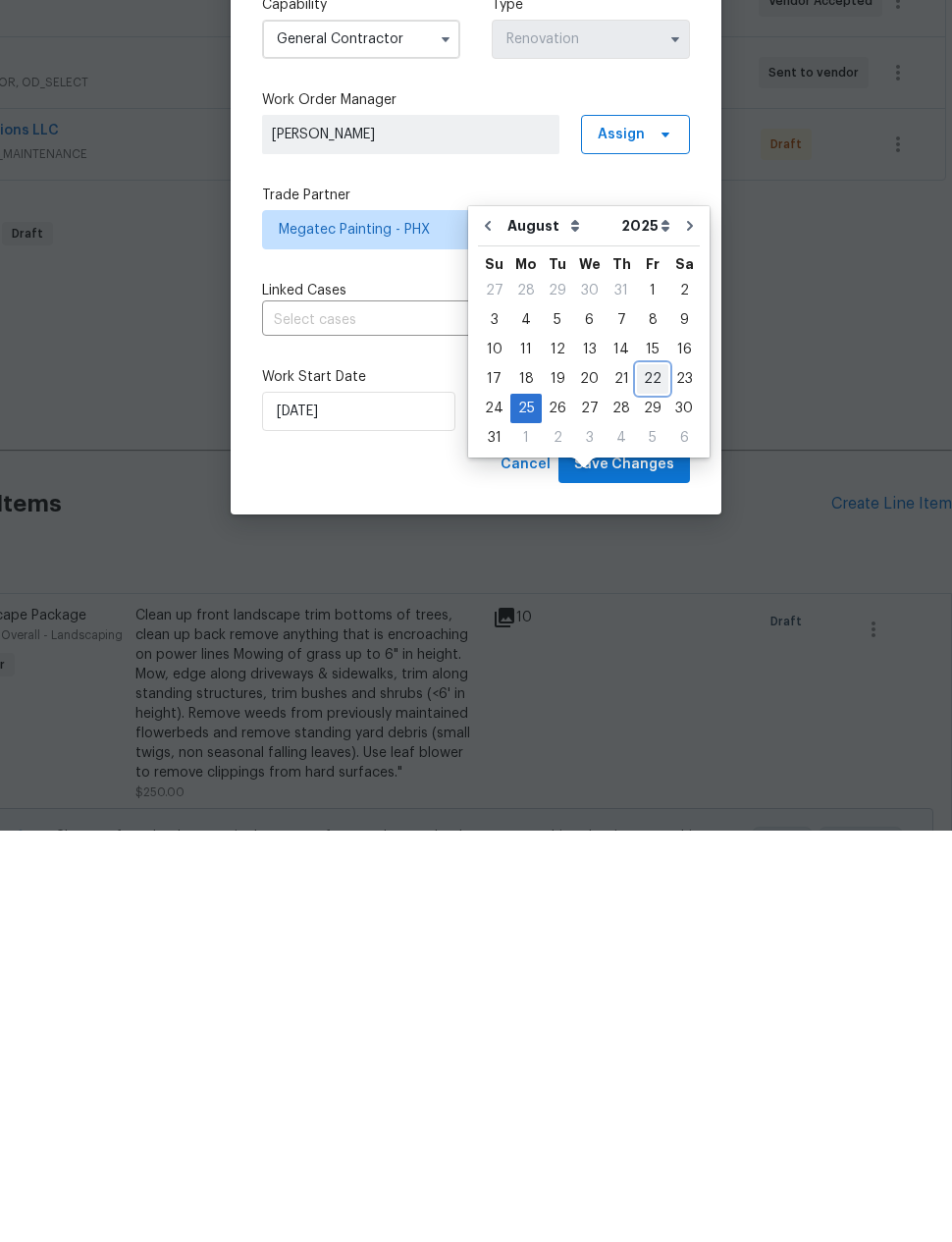 click on "22" at bounding box center (653, 790) 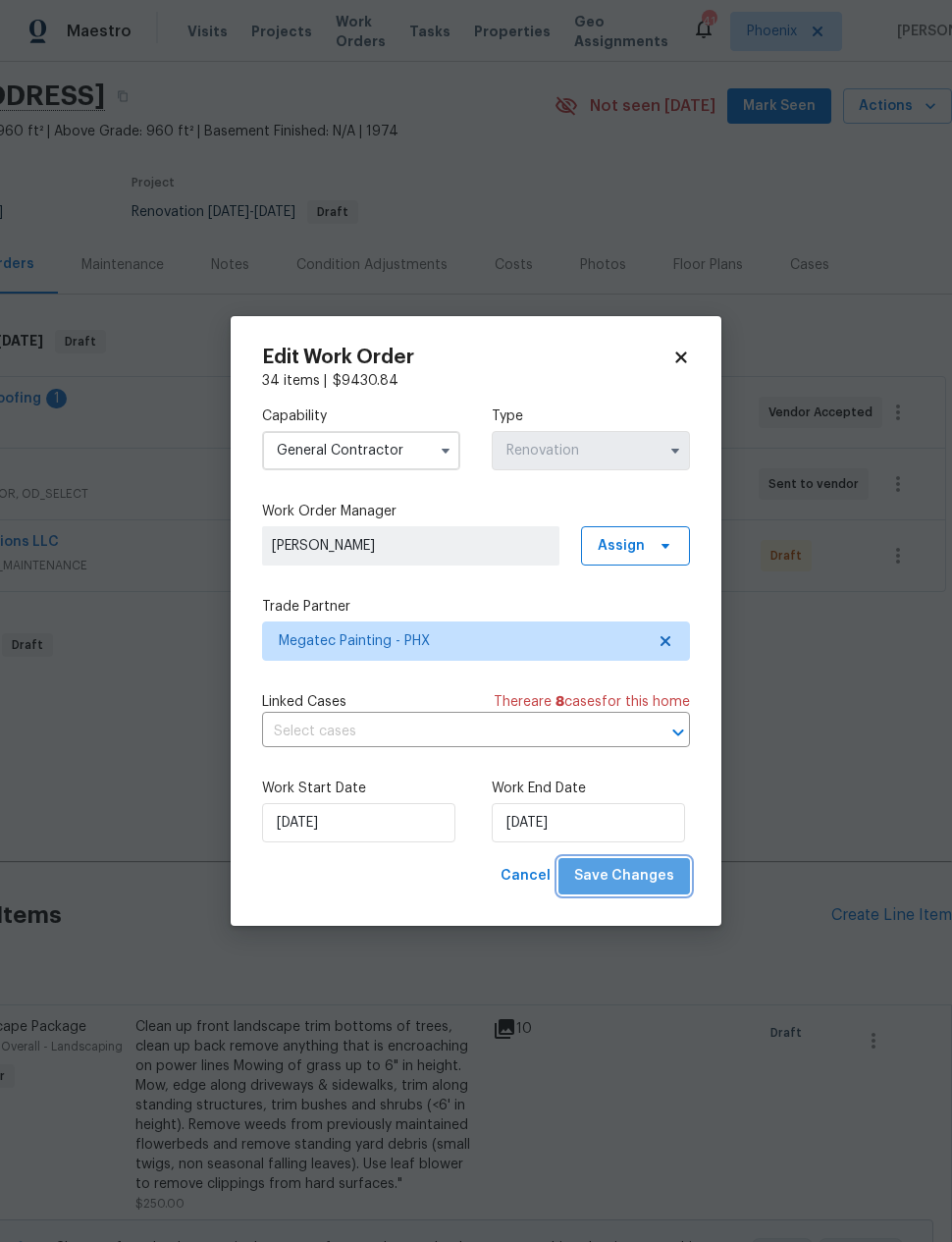 click on "Save Changes" at bounding box center (624, 876) 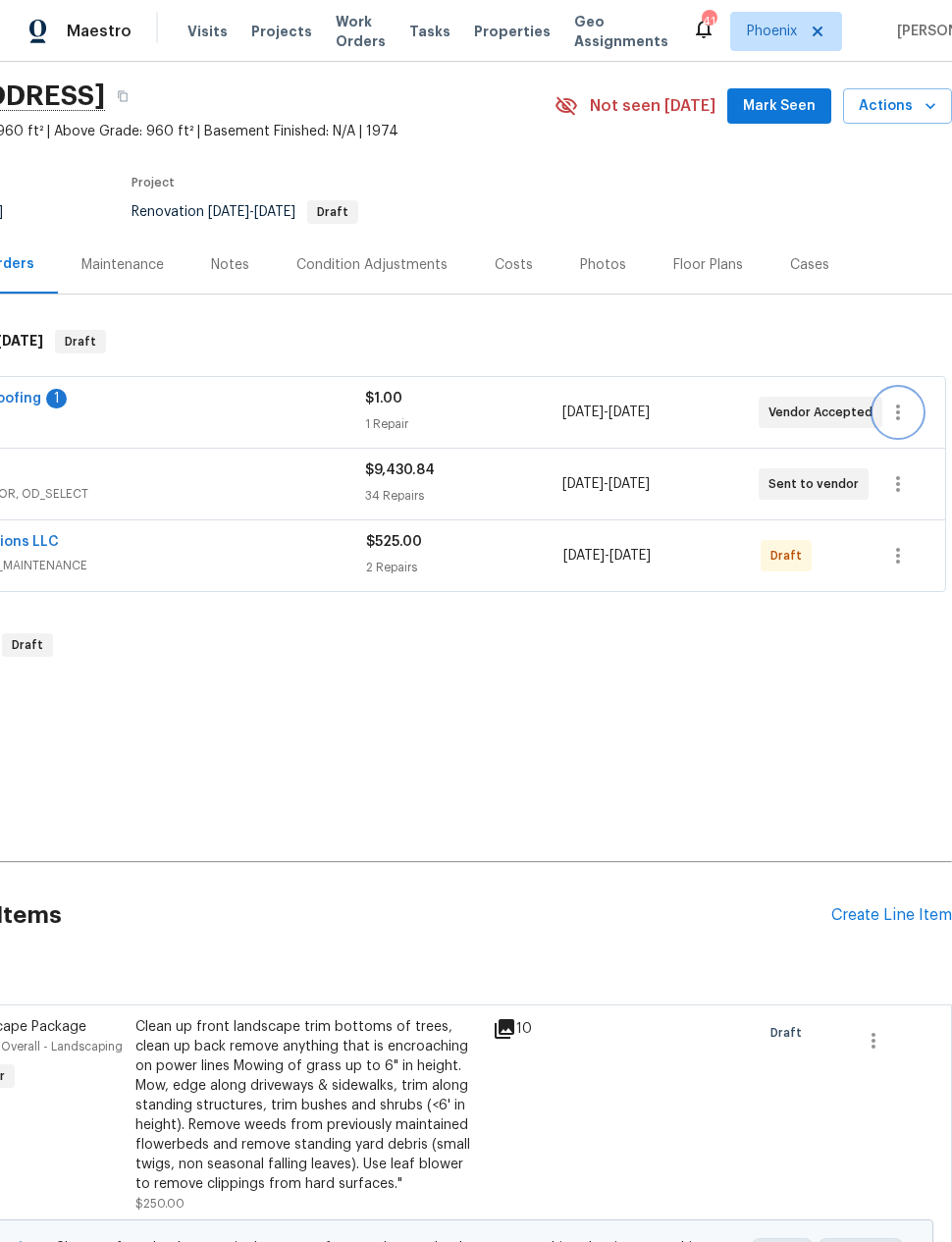click 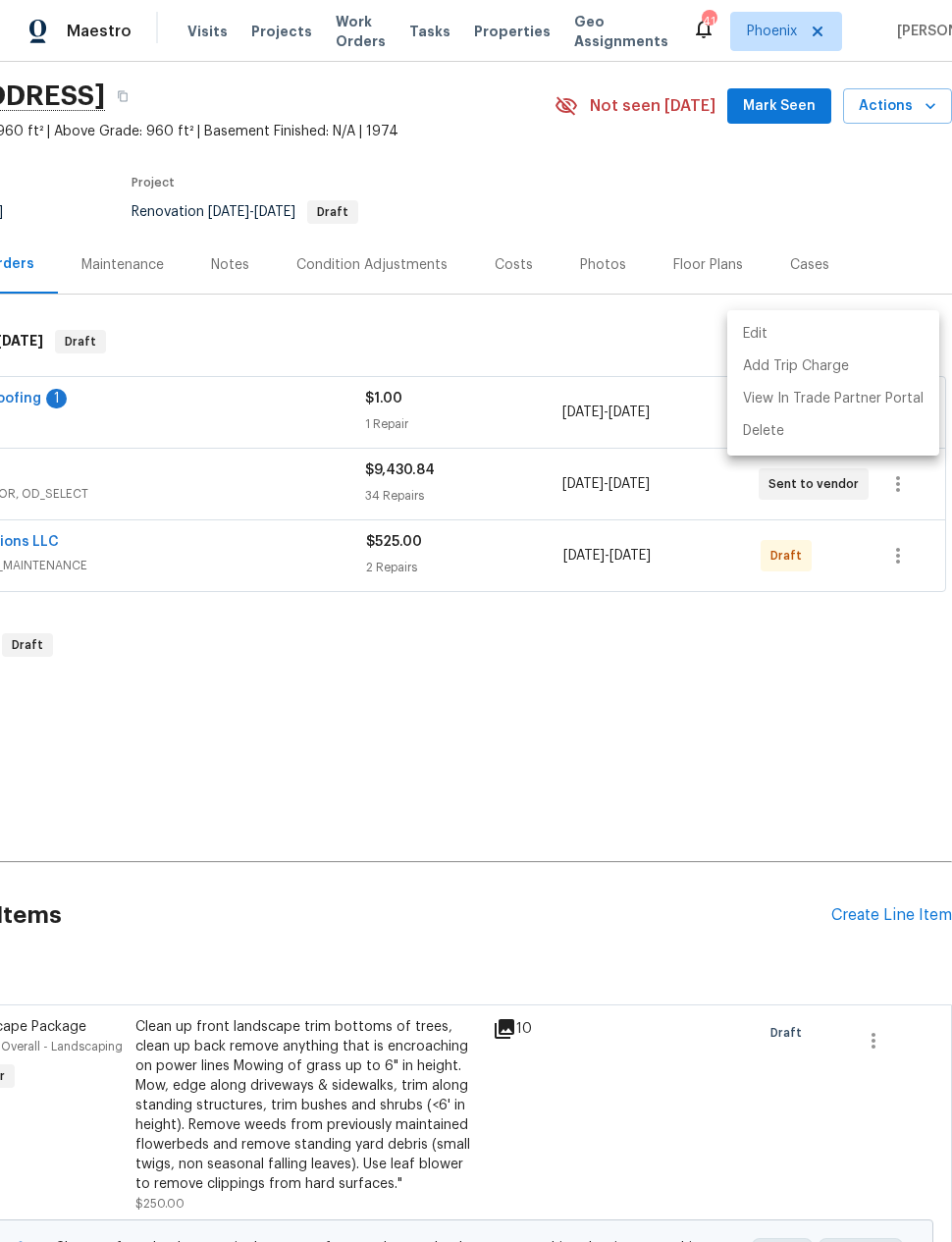 click on "Edit" at bounding box center [833, 334] 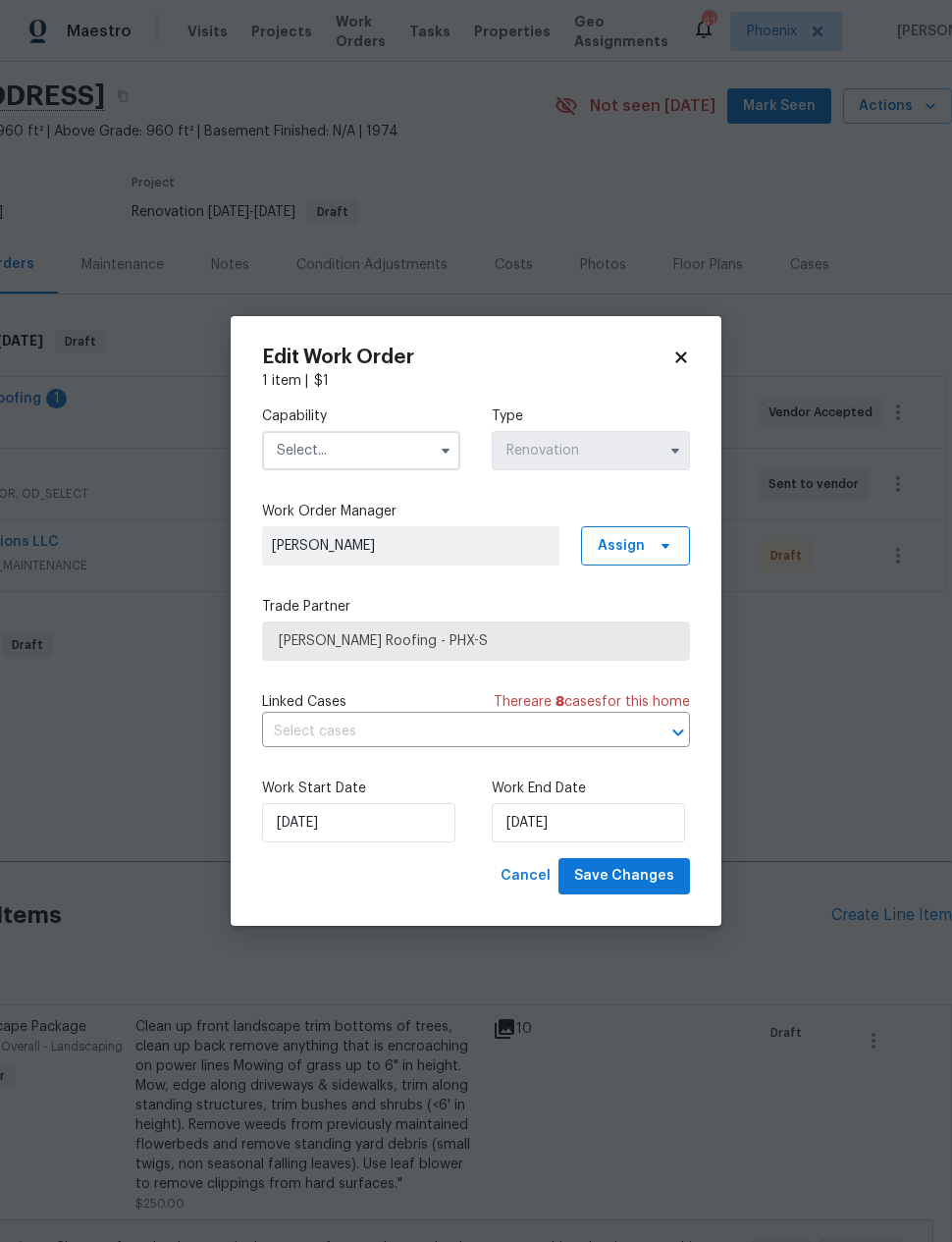 click at bounding box center (361, 451) 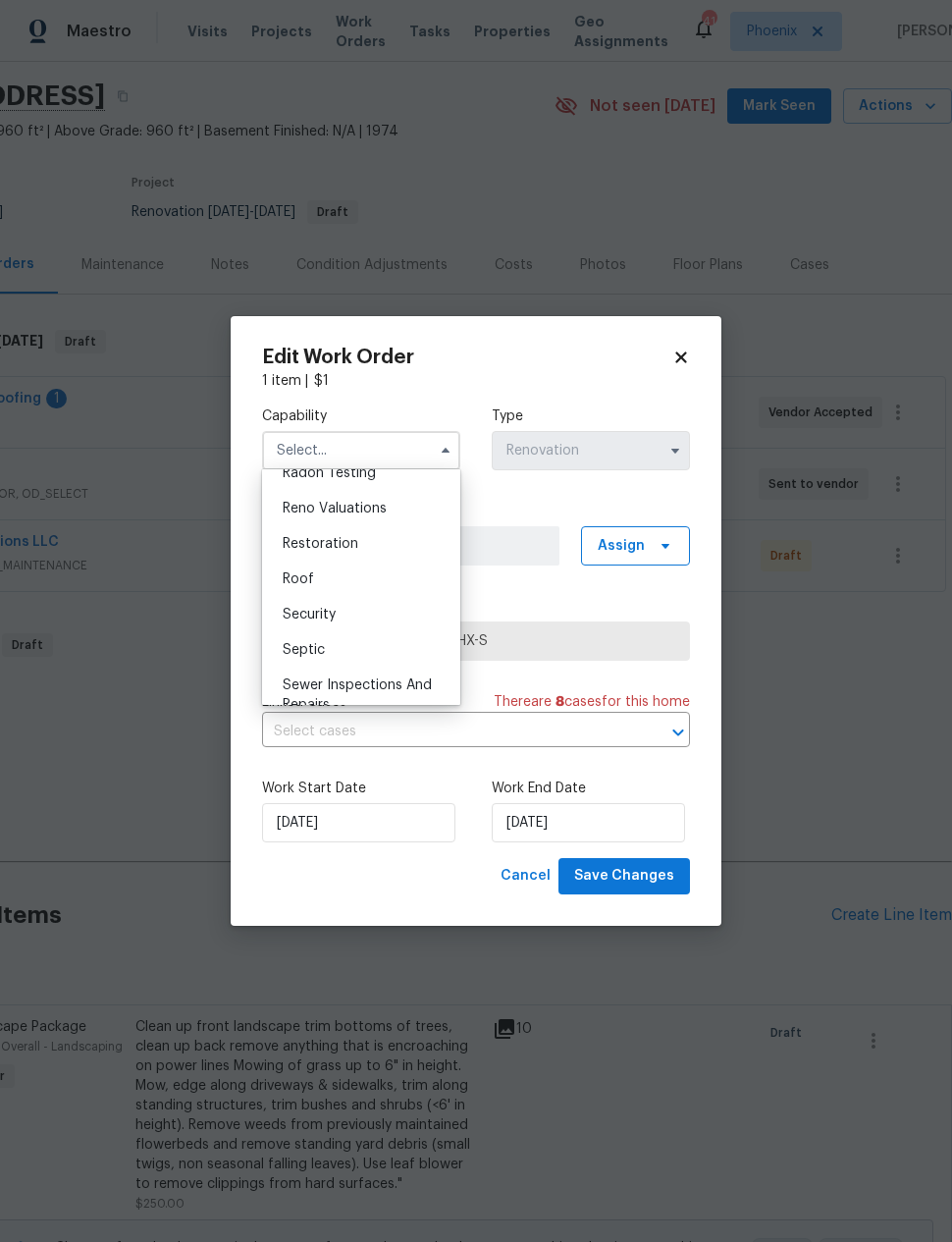 scroll, scrollTop: 1917, scrollLeft: 0, axis: vertical 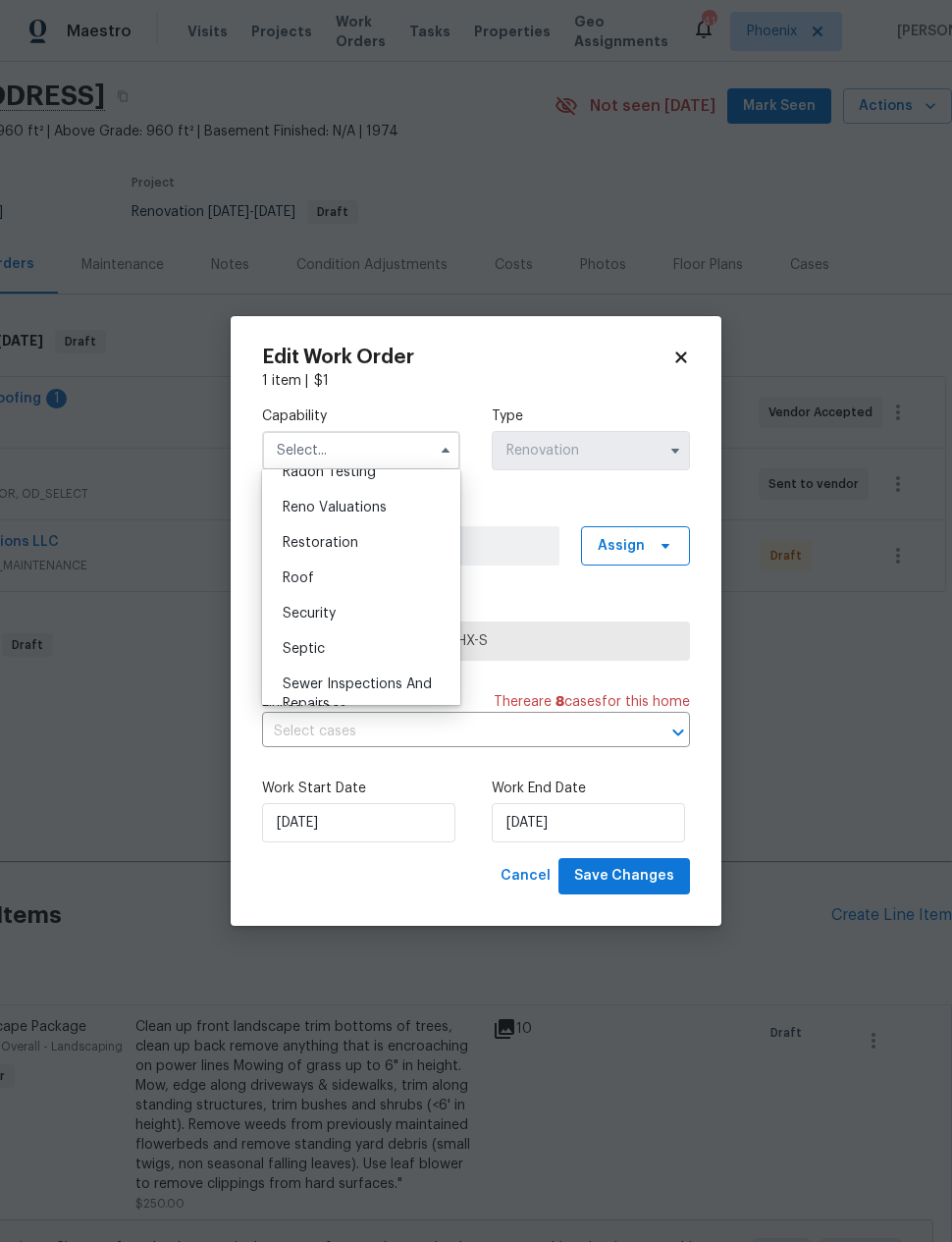 click on "Roof" at bounding box center (361, 578) 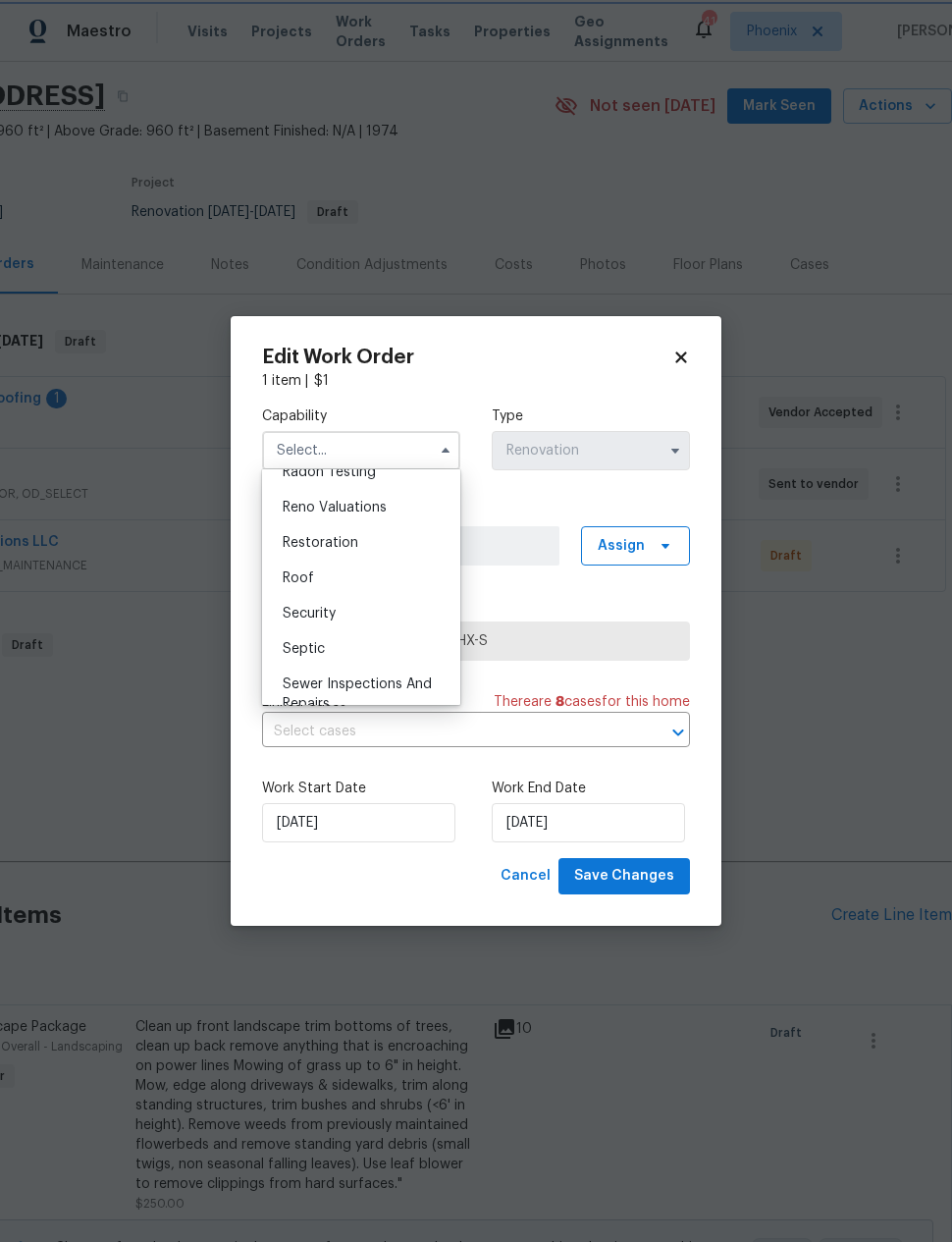 type on "Roof" 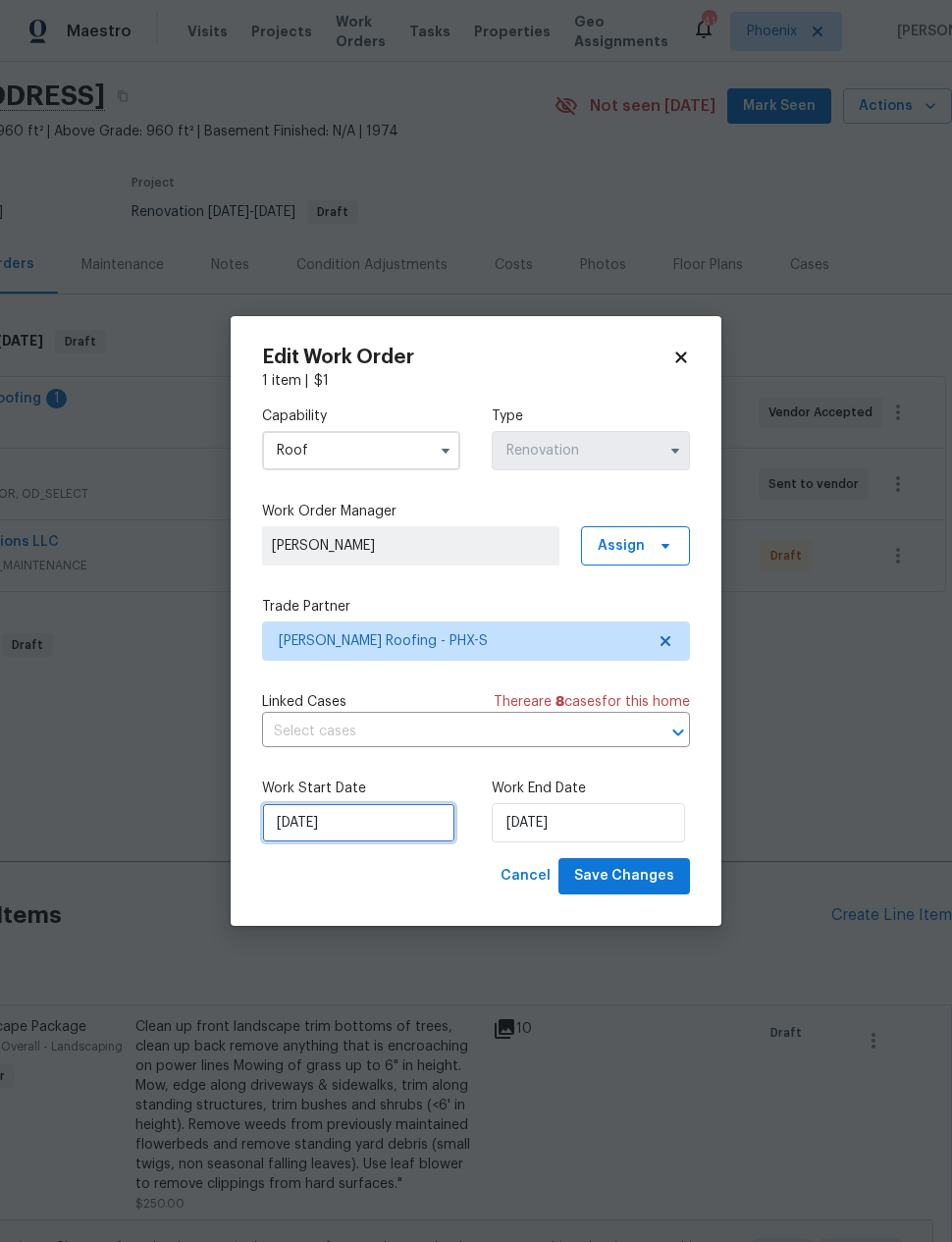 click on "[DATE]" at bounding box center [358, 823] 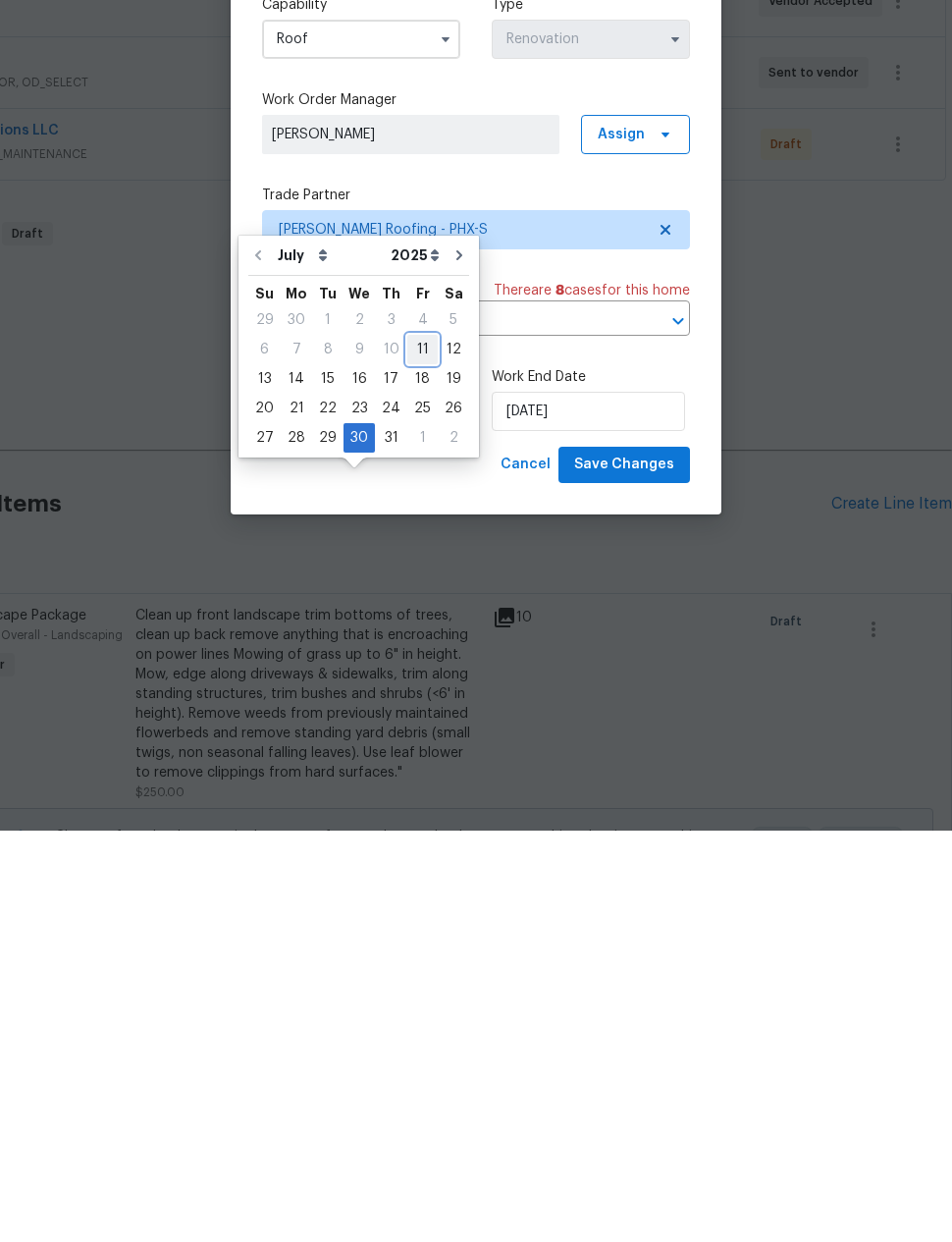 click on "11" at bounding box center (422, 761) 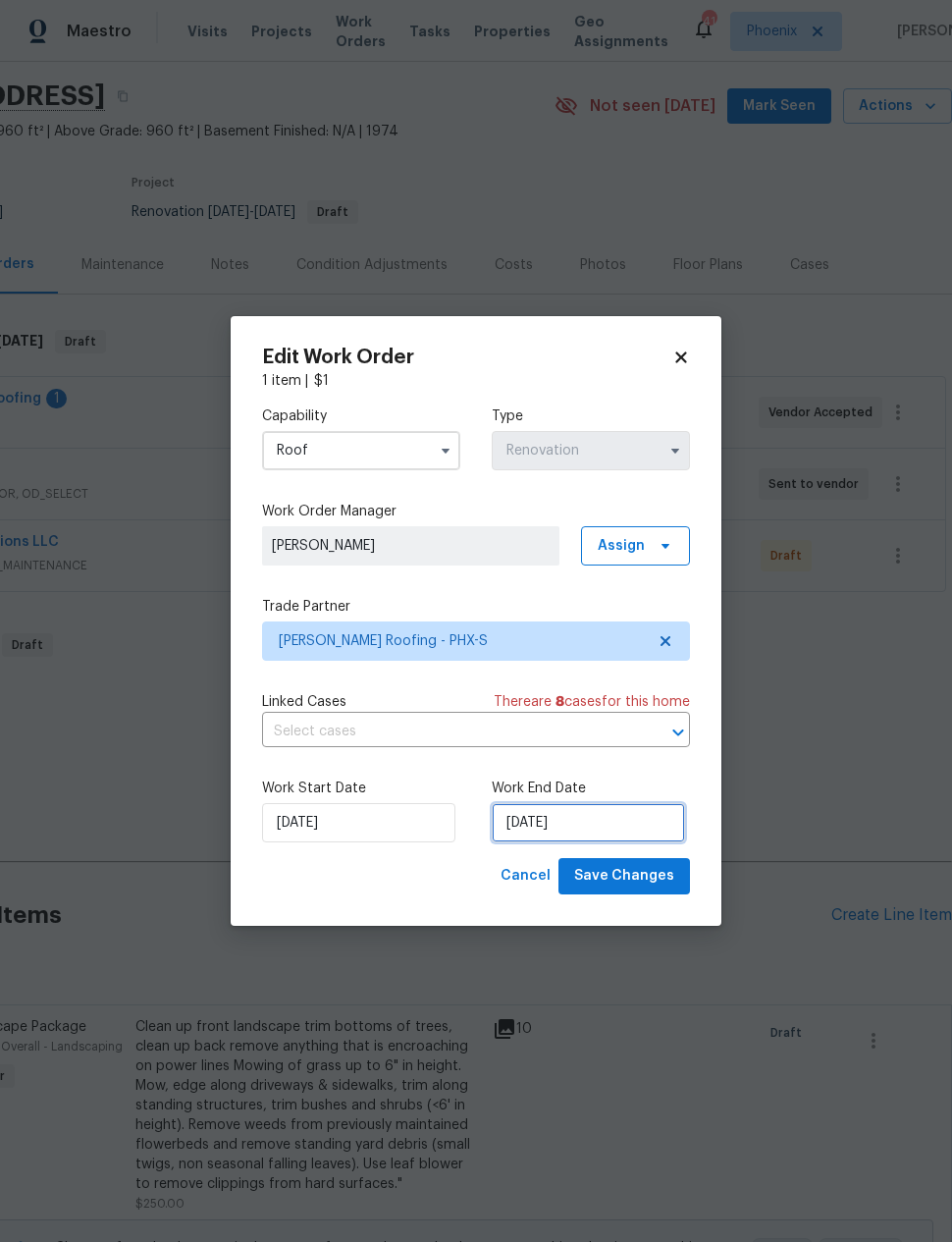 click on "[DATE]" at bounding box center [588, 823] 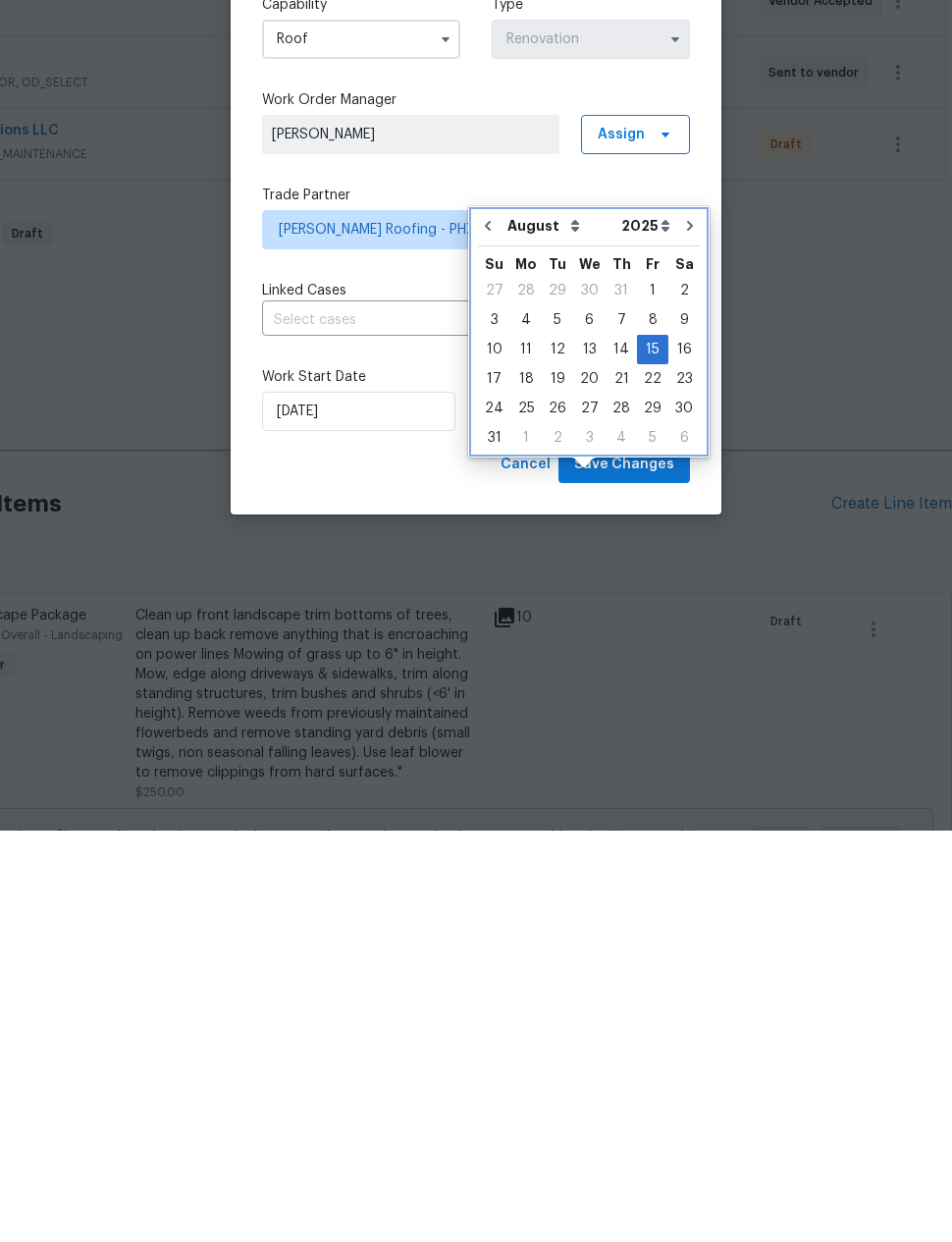 click 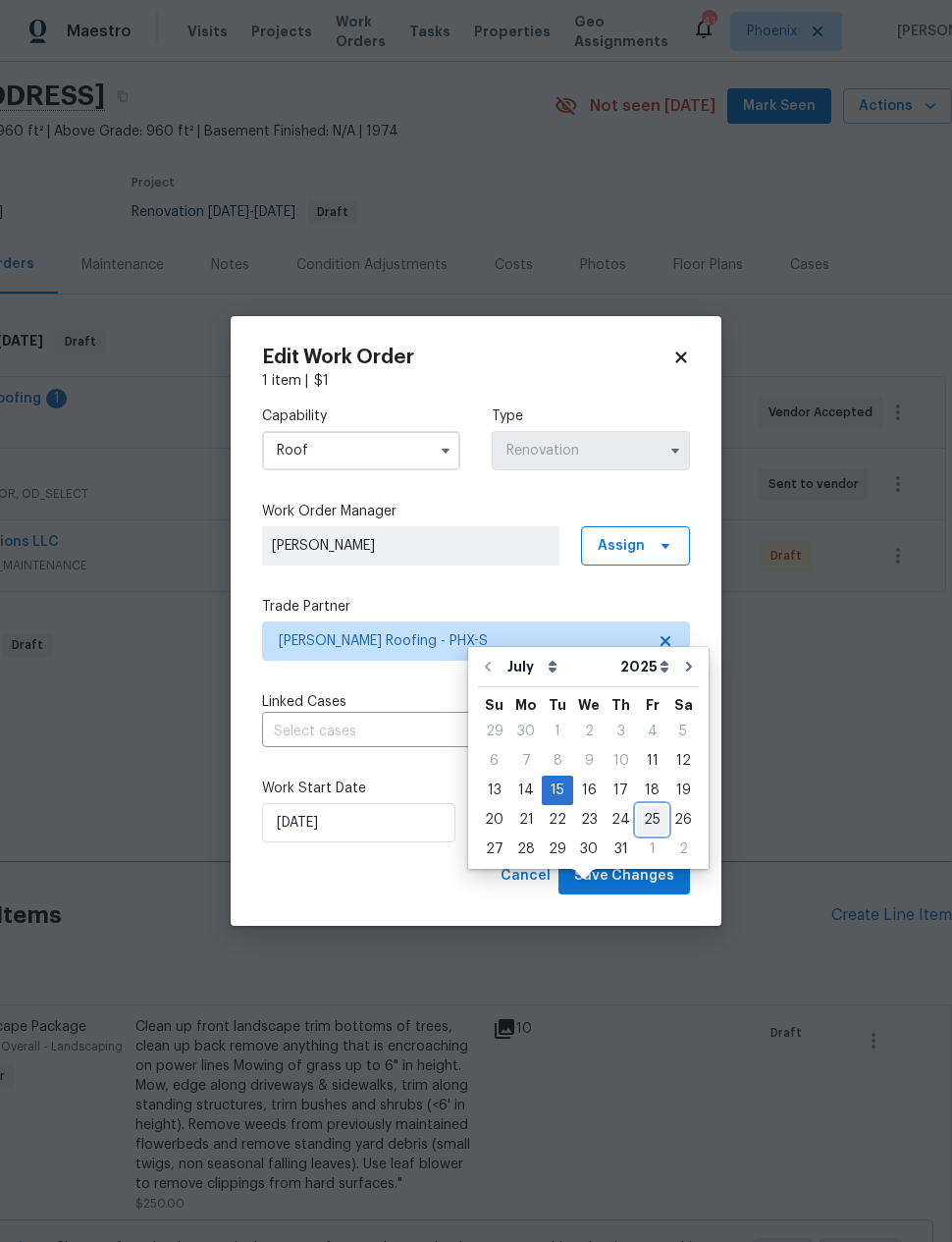 click on "25" at bounding box center (652, 820) 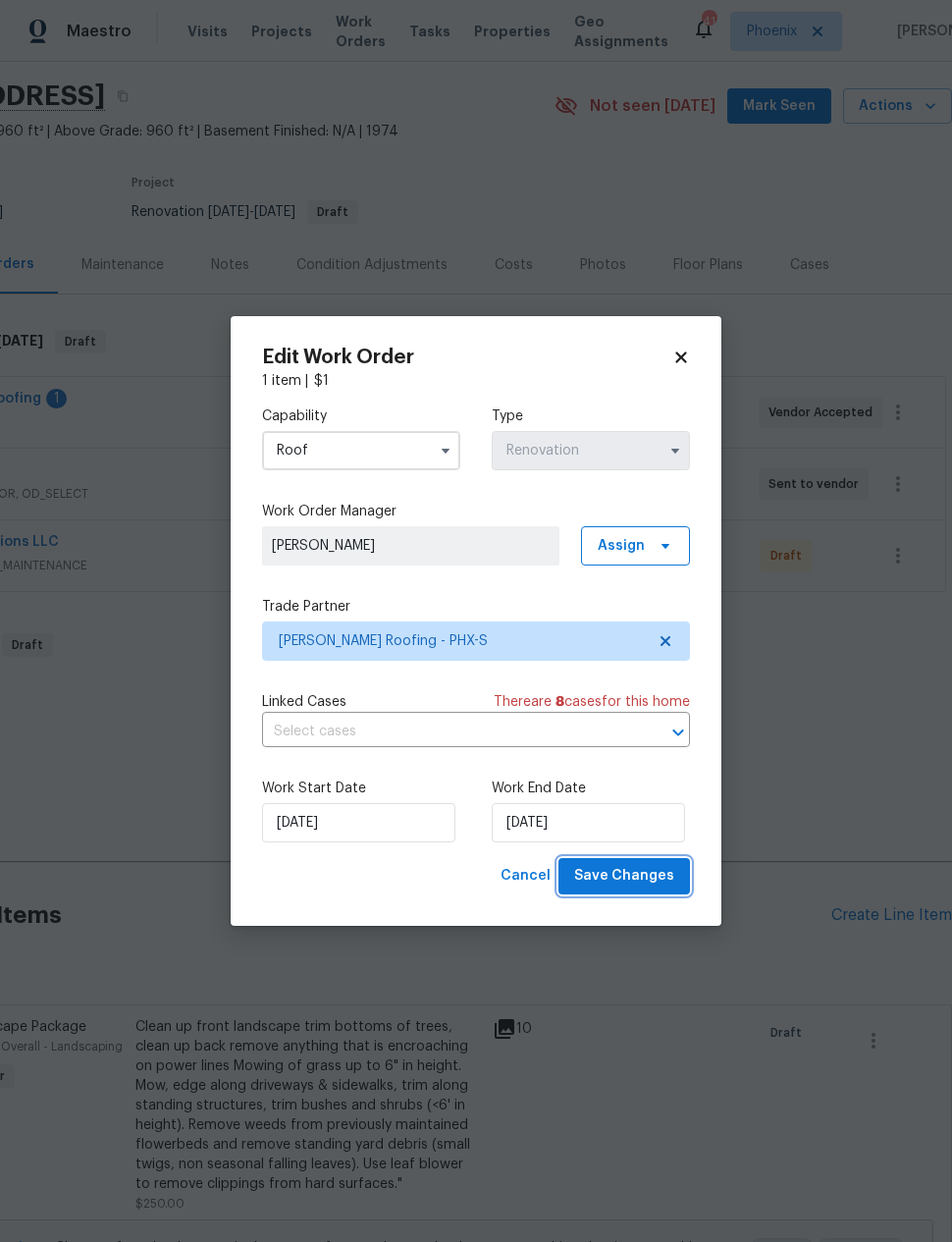 click on "Save Changes" at bounding box center (624, 876) 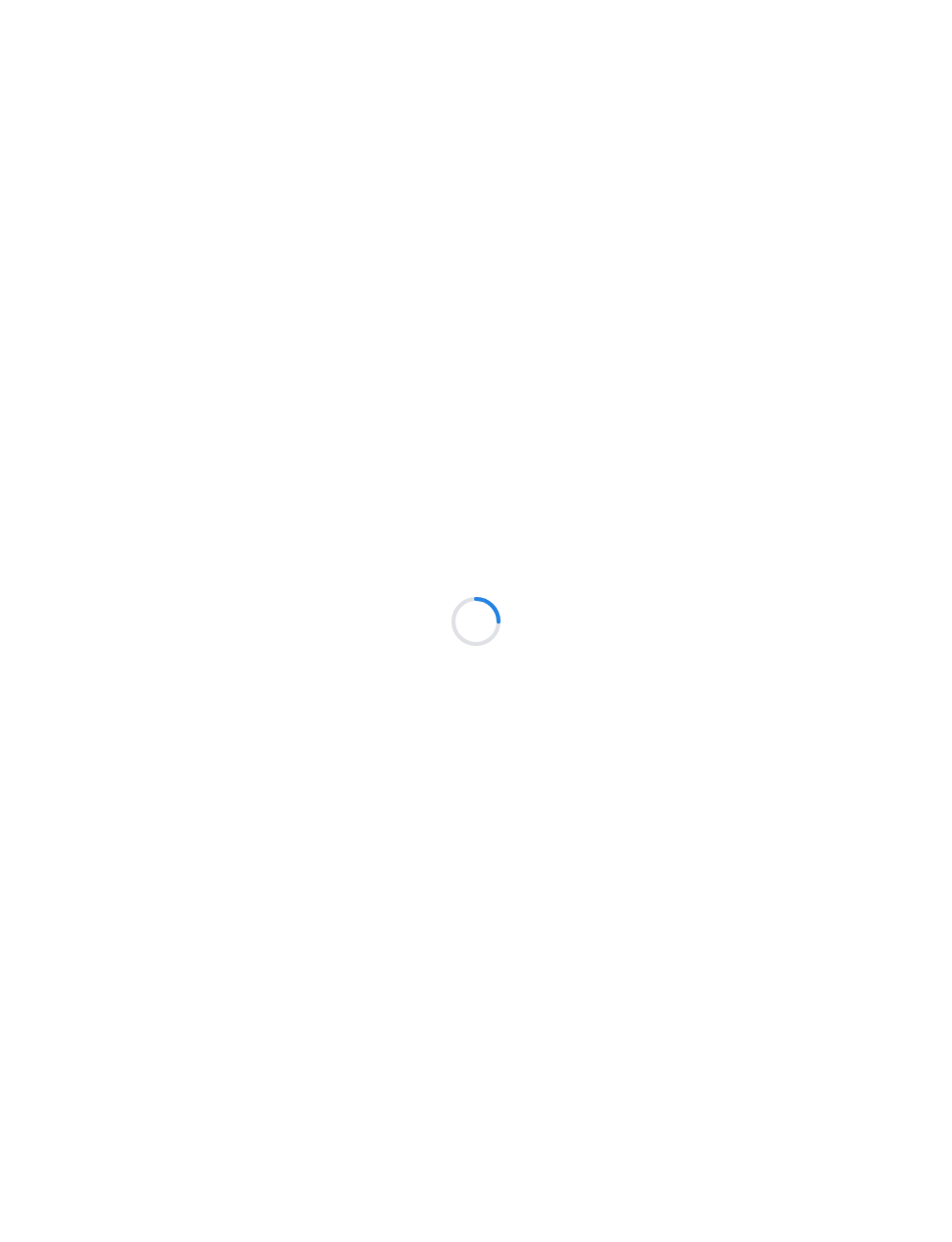 scroll, scrollTop: 0, scrollLeft: 0, axis: both 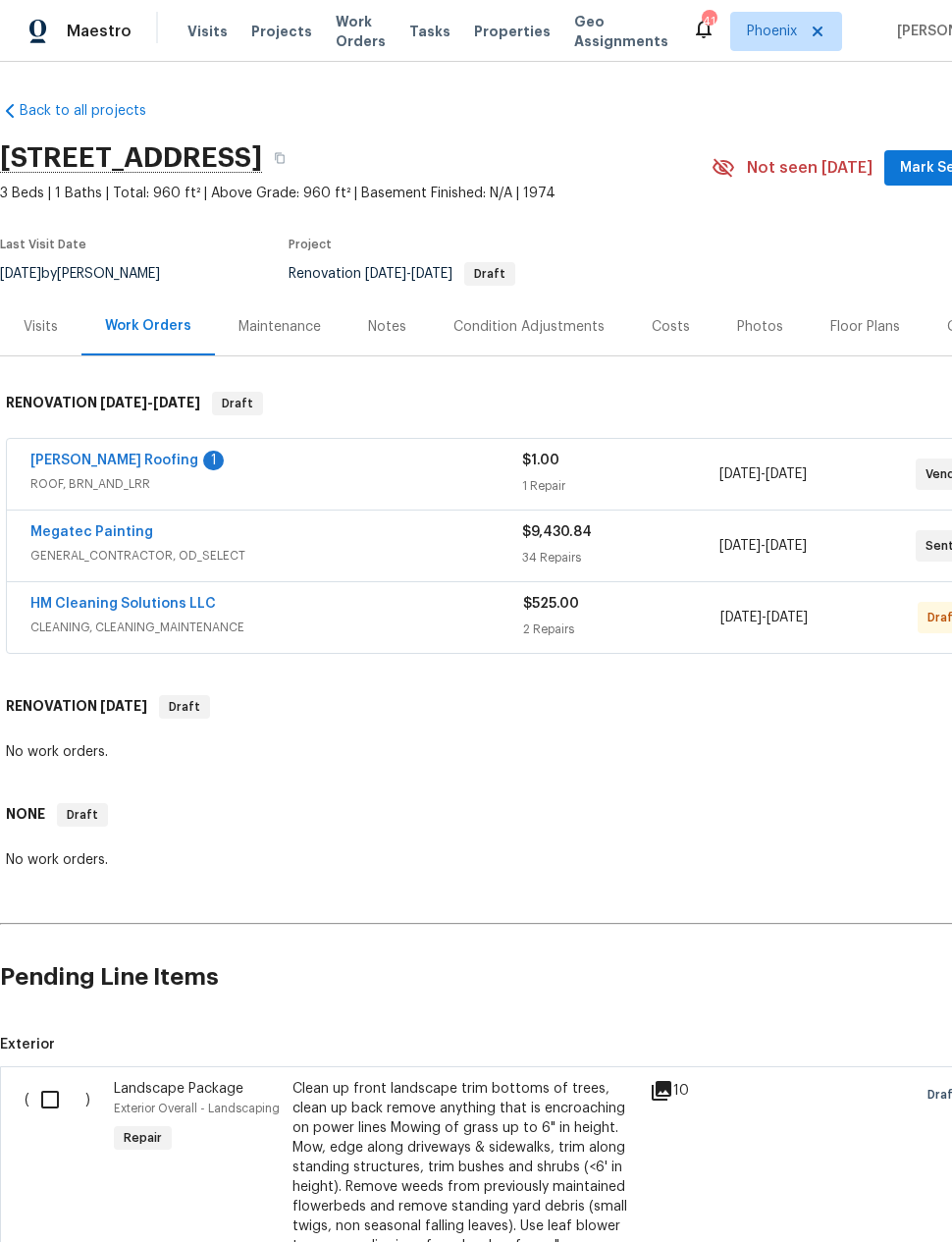 click on "Stout Roofing" at bounding box center (114, 460) 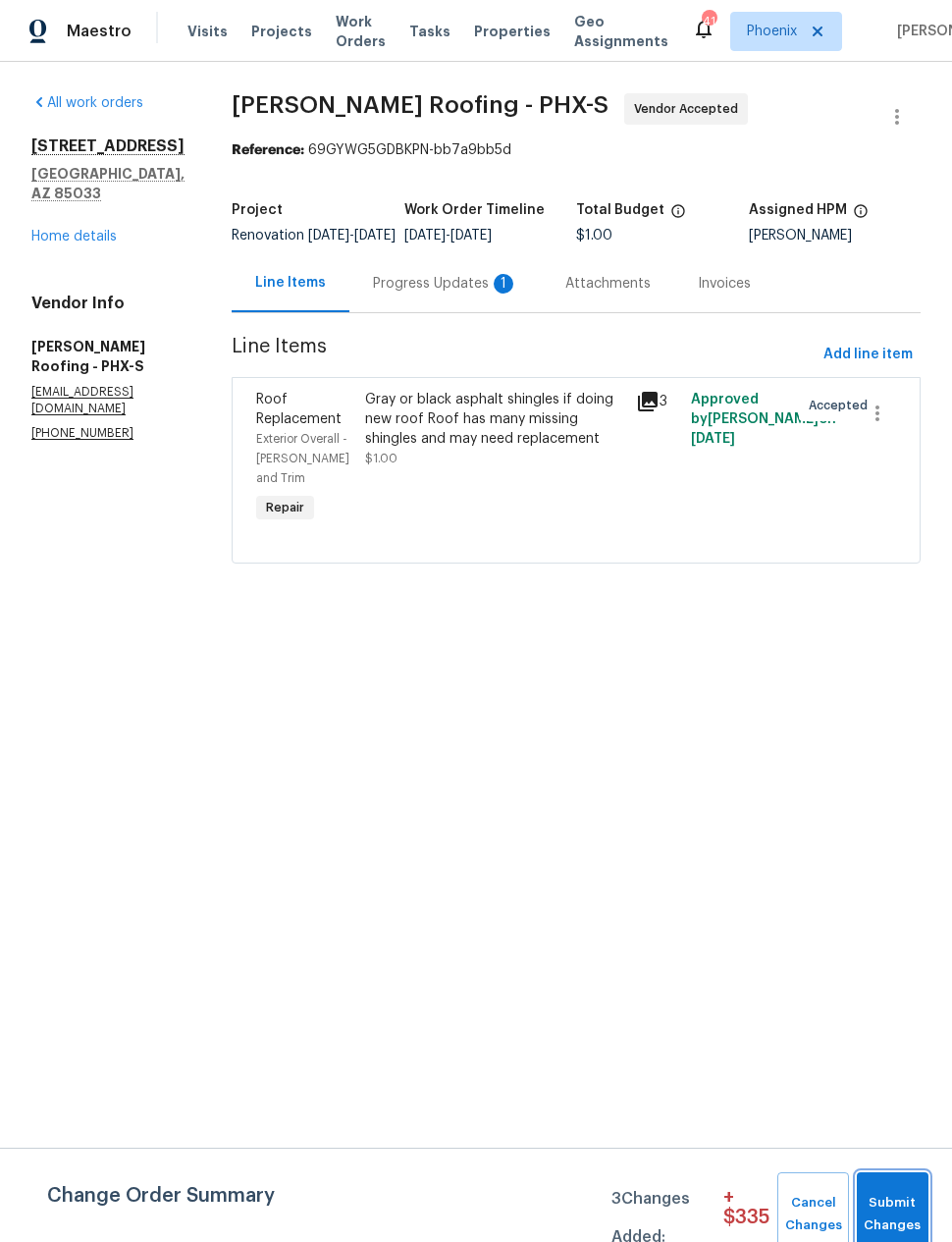 click on "Submit Changes" at bounding box center (892, 1215) 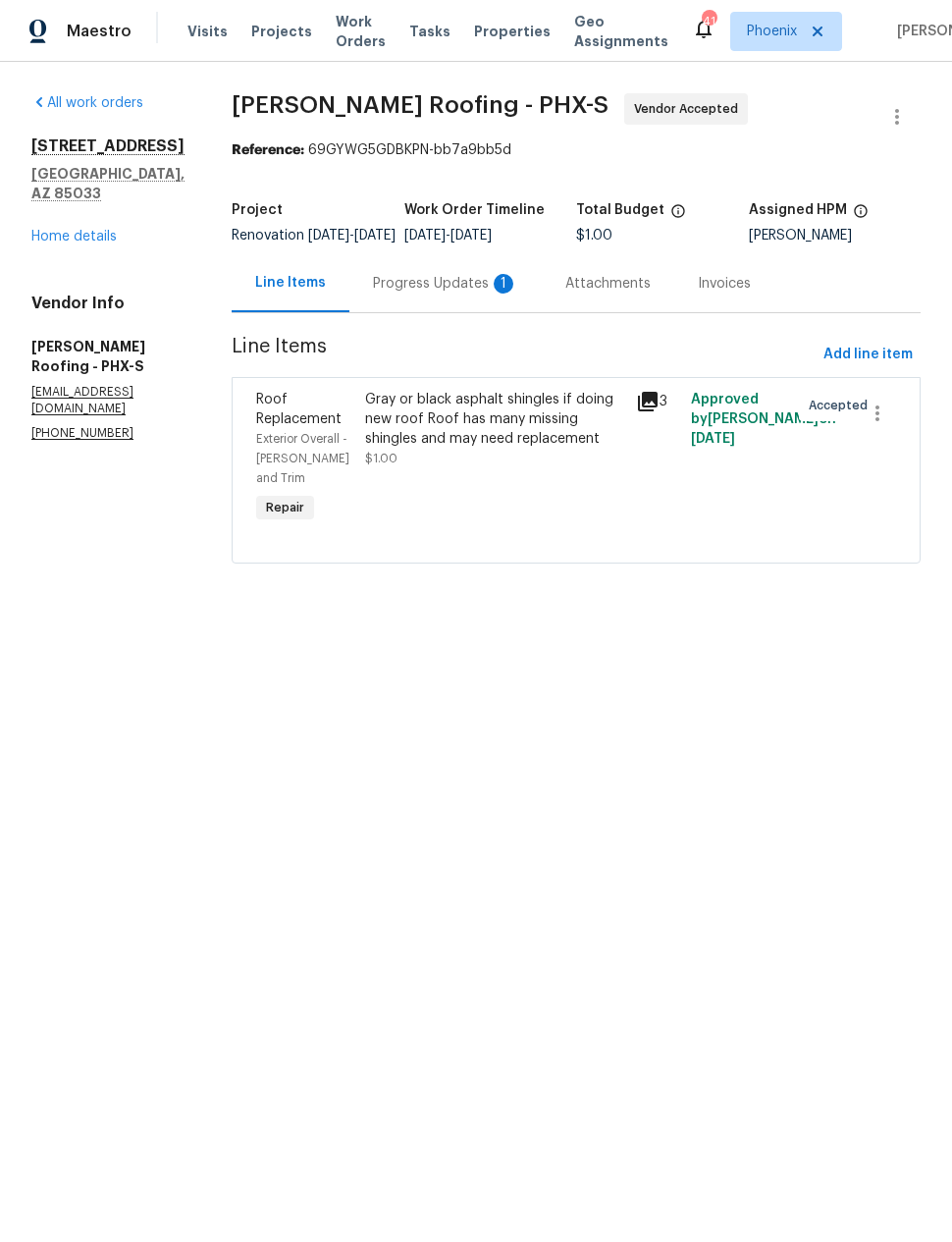 click on "Progress Updates 1" at bounding box center (446, 284) 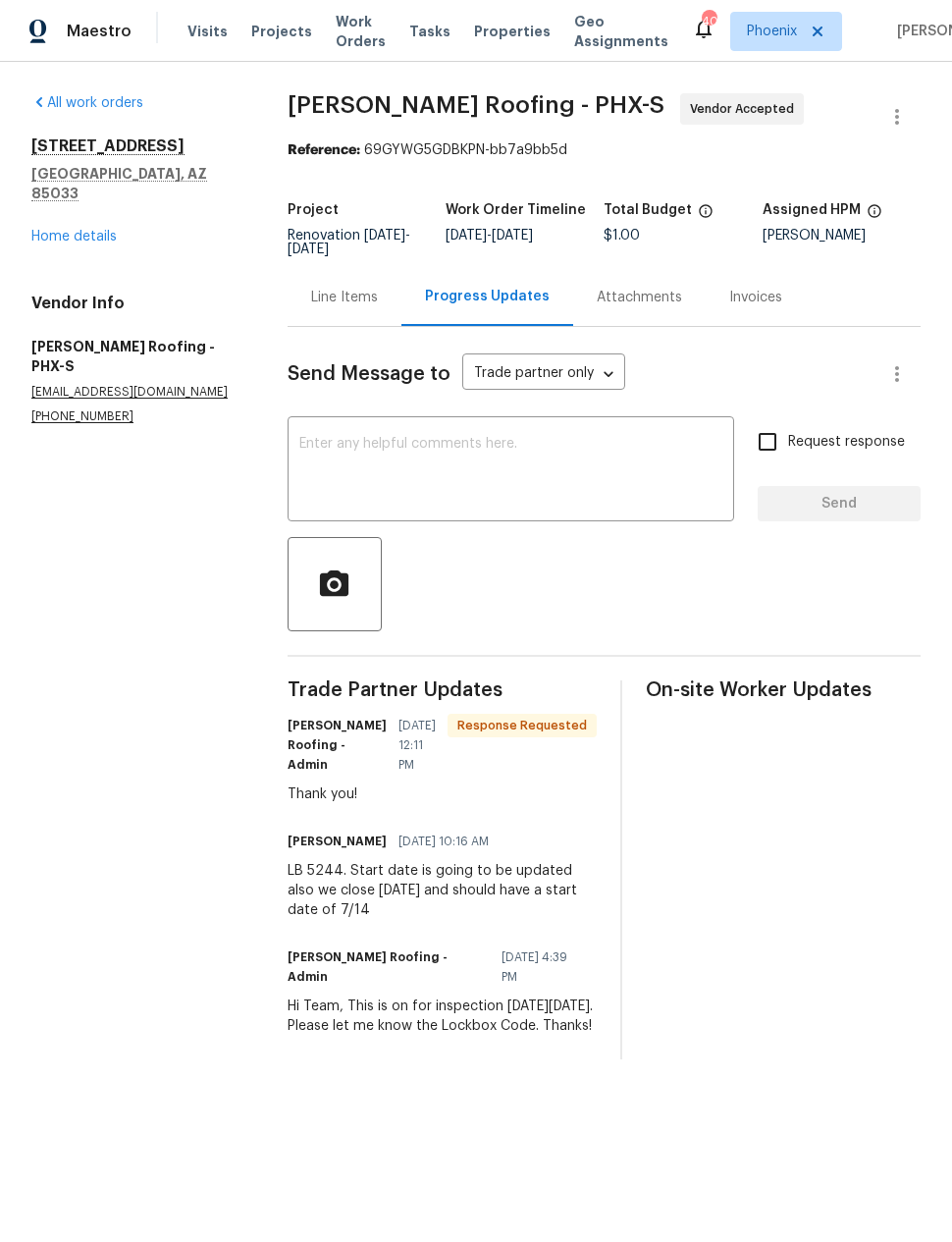 click on "Home details" at bounding box center [74, 237] 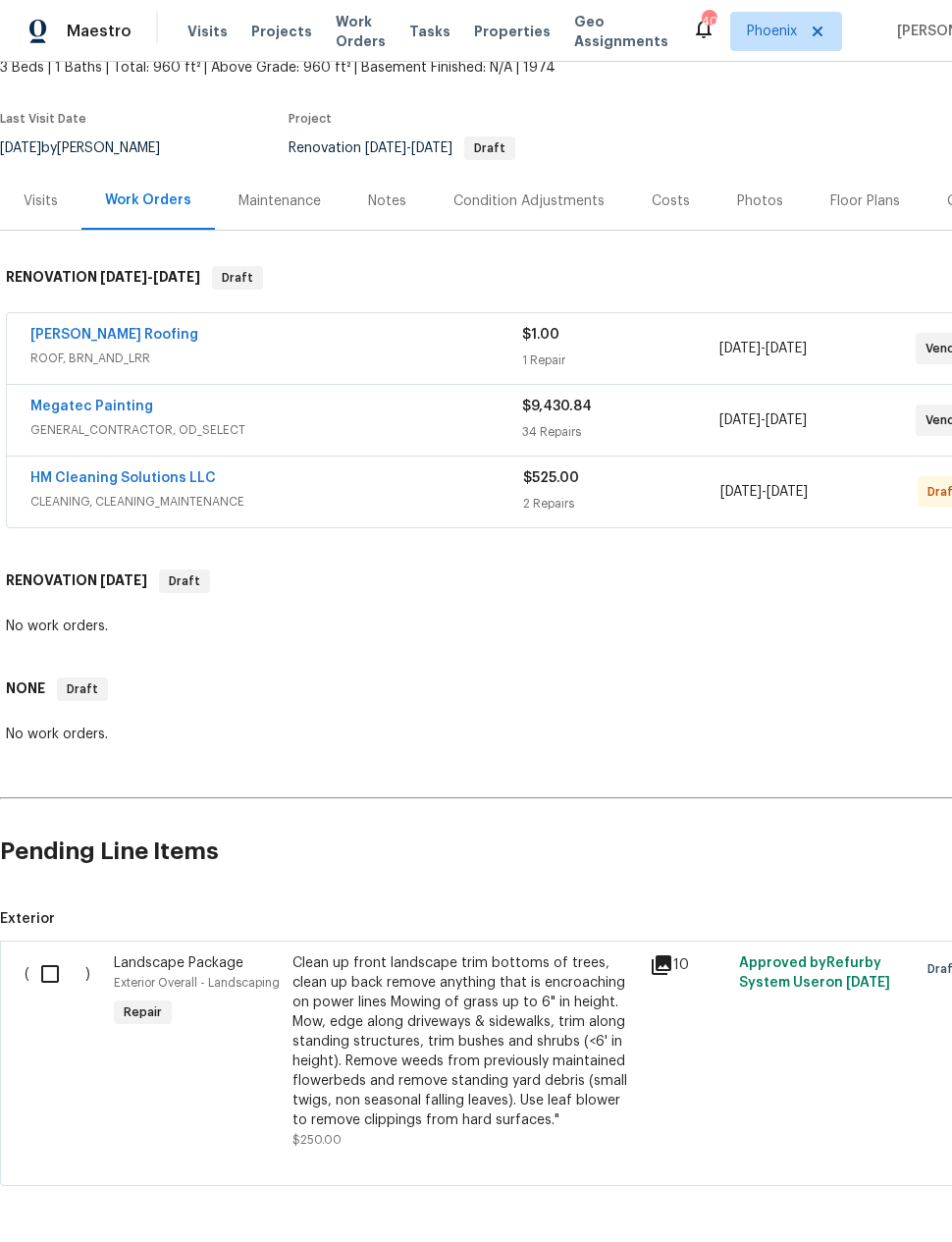 scroll, scrollTop: 125, scrollLeft: 0, axis: vertical 